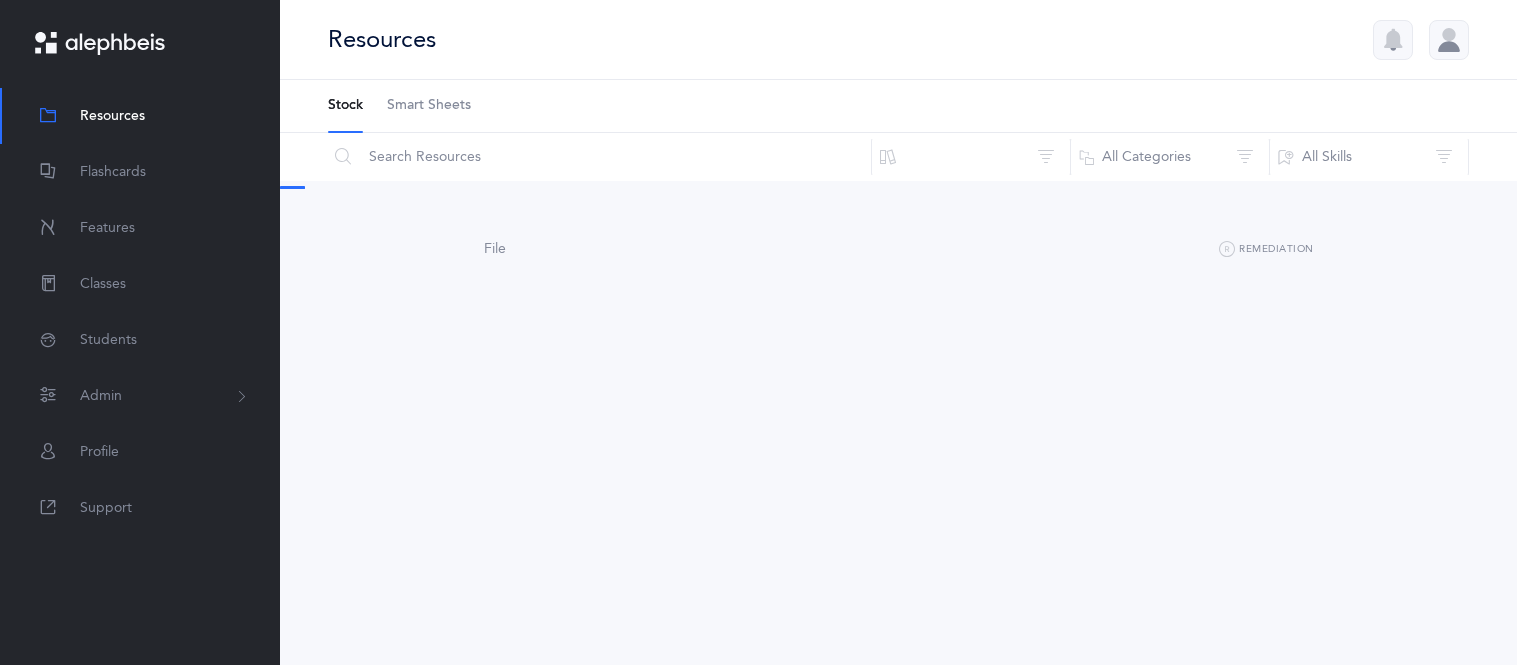 scroll, scrollTop: 0, scrollLeft: 0, axis: both 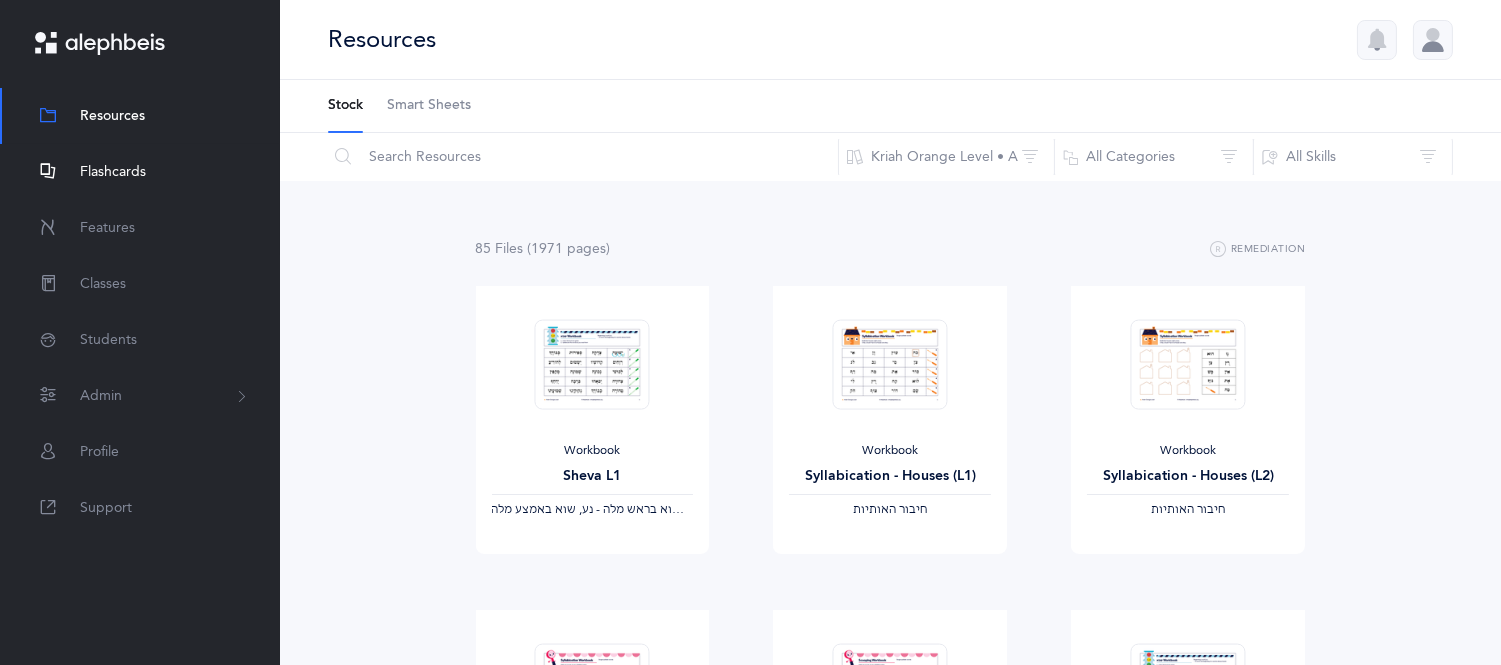click on "Flashcards" at bounding box center (113, 172) 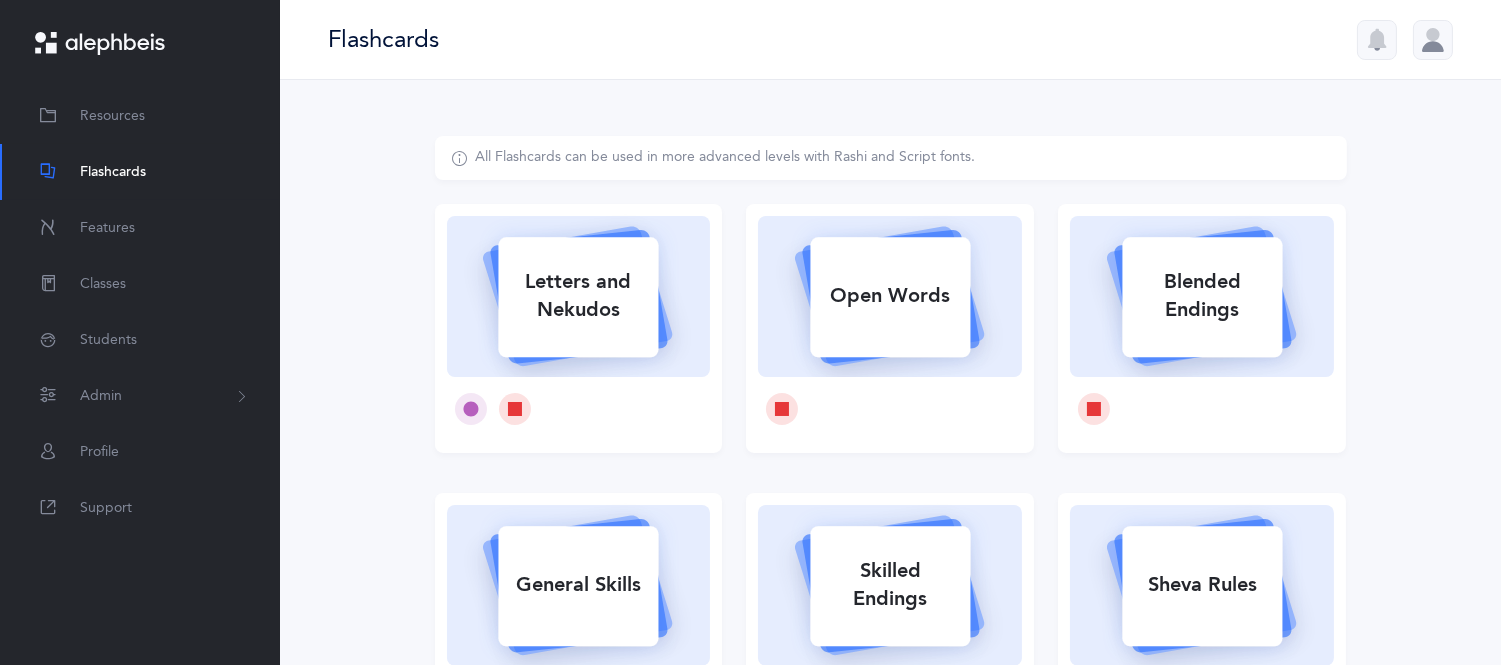 click on "Skilled Endings" at bounding box center (578, 296) 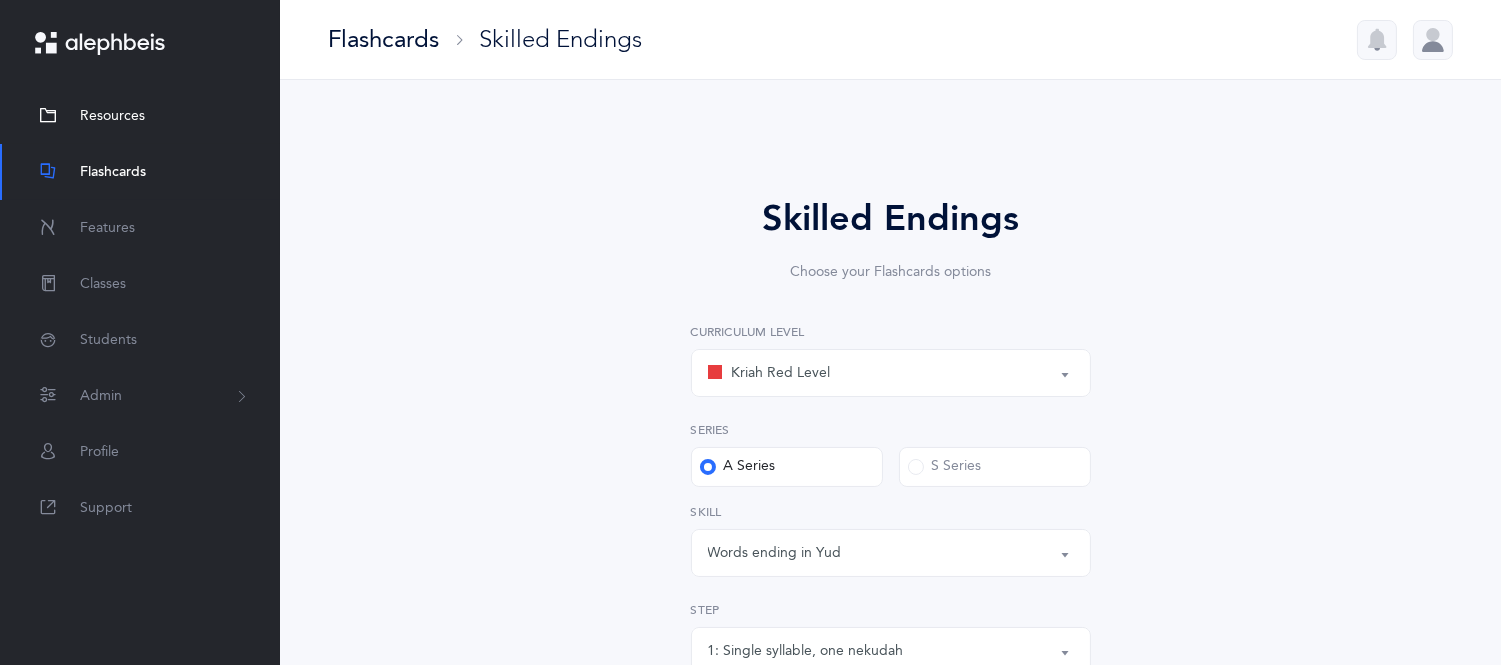 click on "Resources" at bounding box center (112, 116) 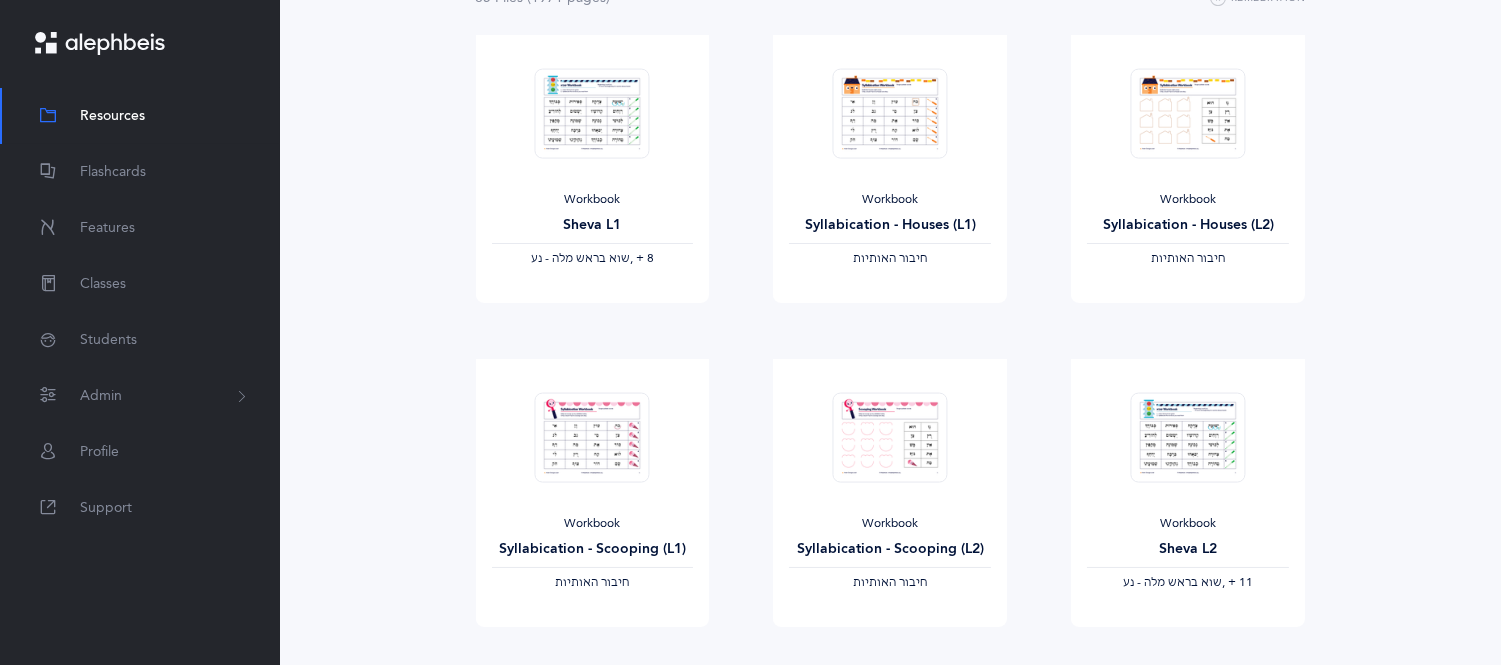 scroll, scrollTop: 311, scrollLeft: 0, axis: vertical 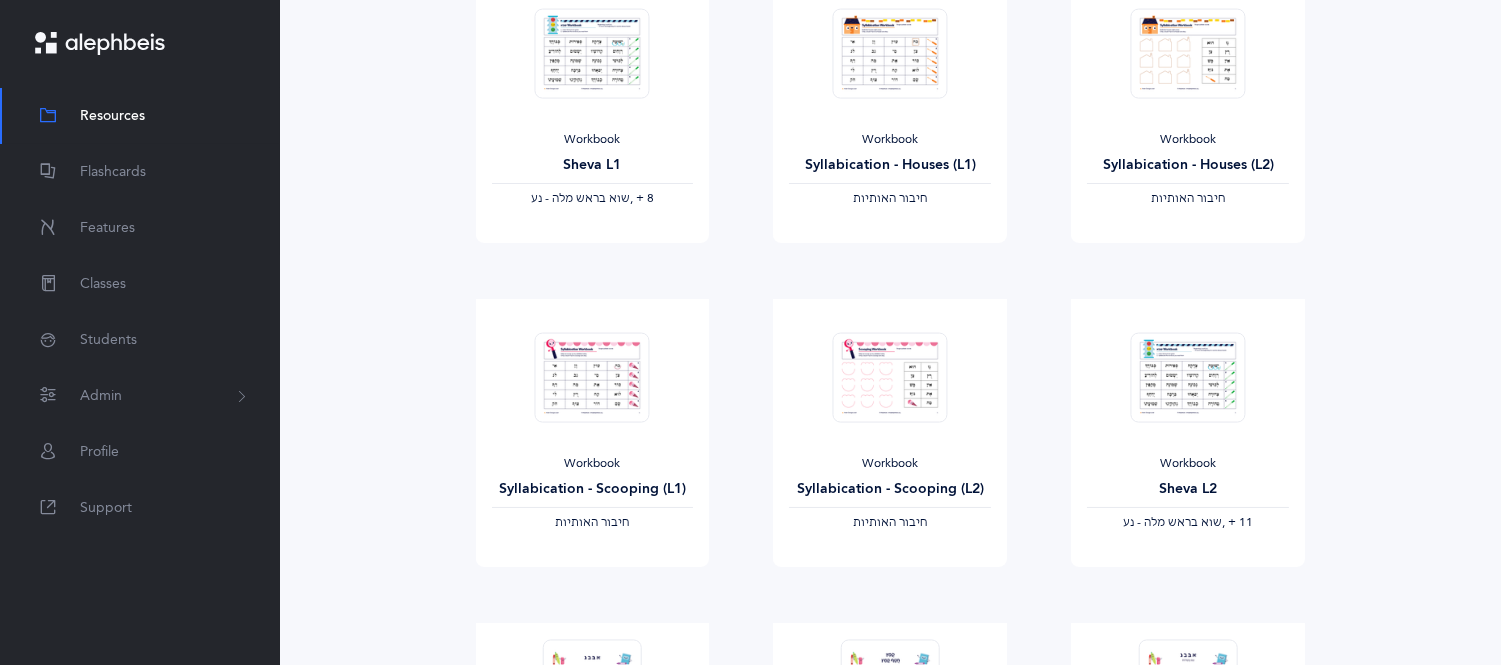 click on "Resources" at bounding box center (112, 116) 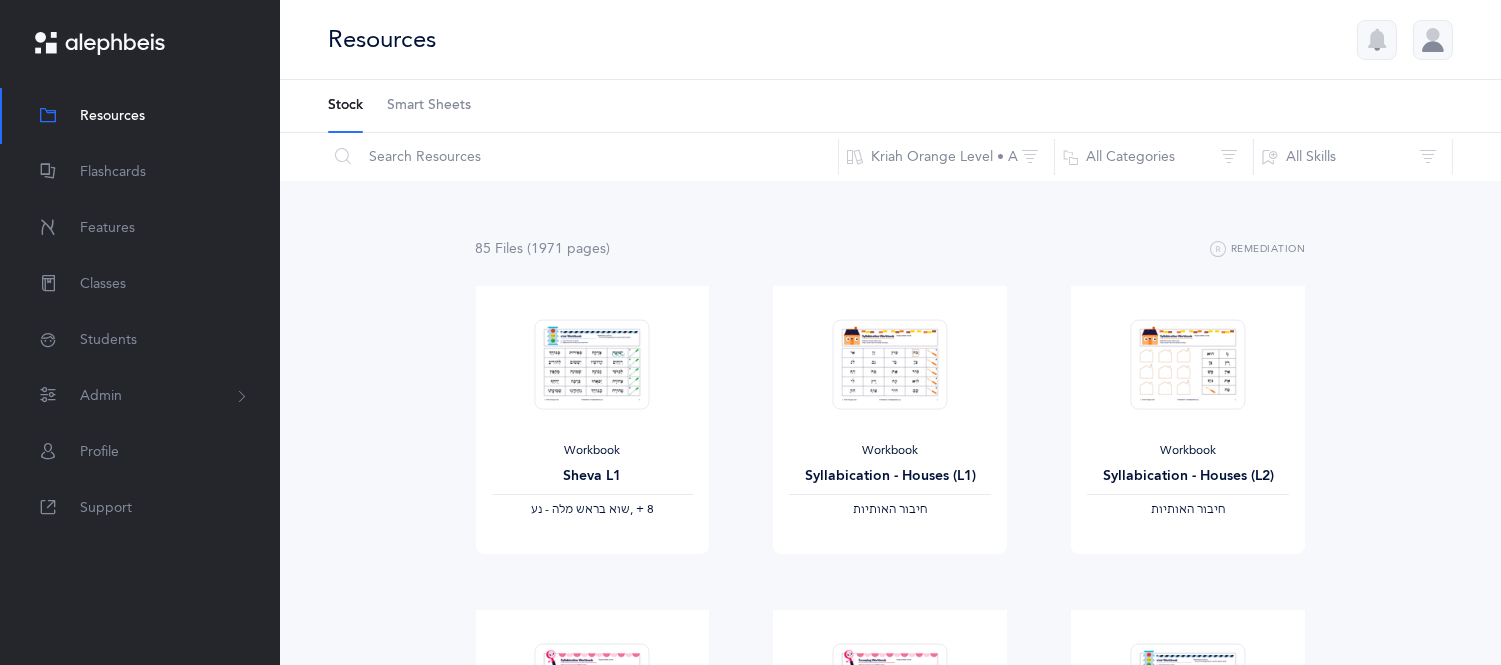 click on "Smart Sheets" at bounding box center [429, 106] 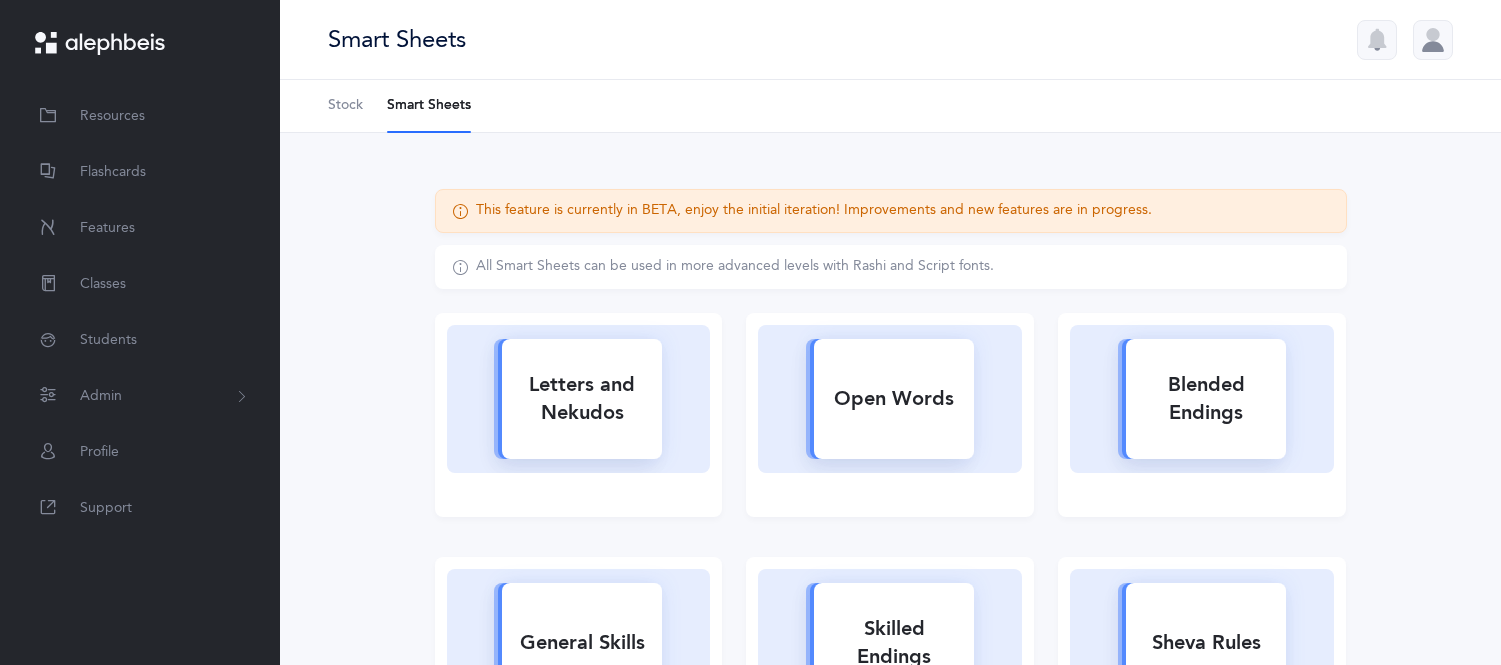 scroll, scrollTop: 0, scrollLeft: 0, axis: both 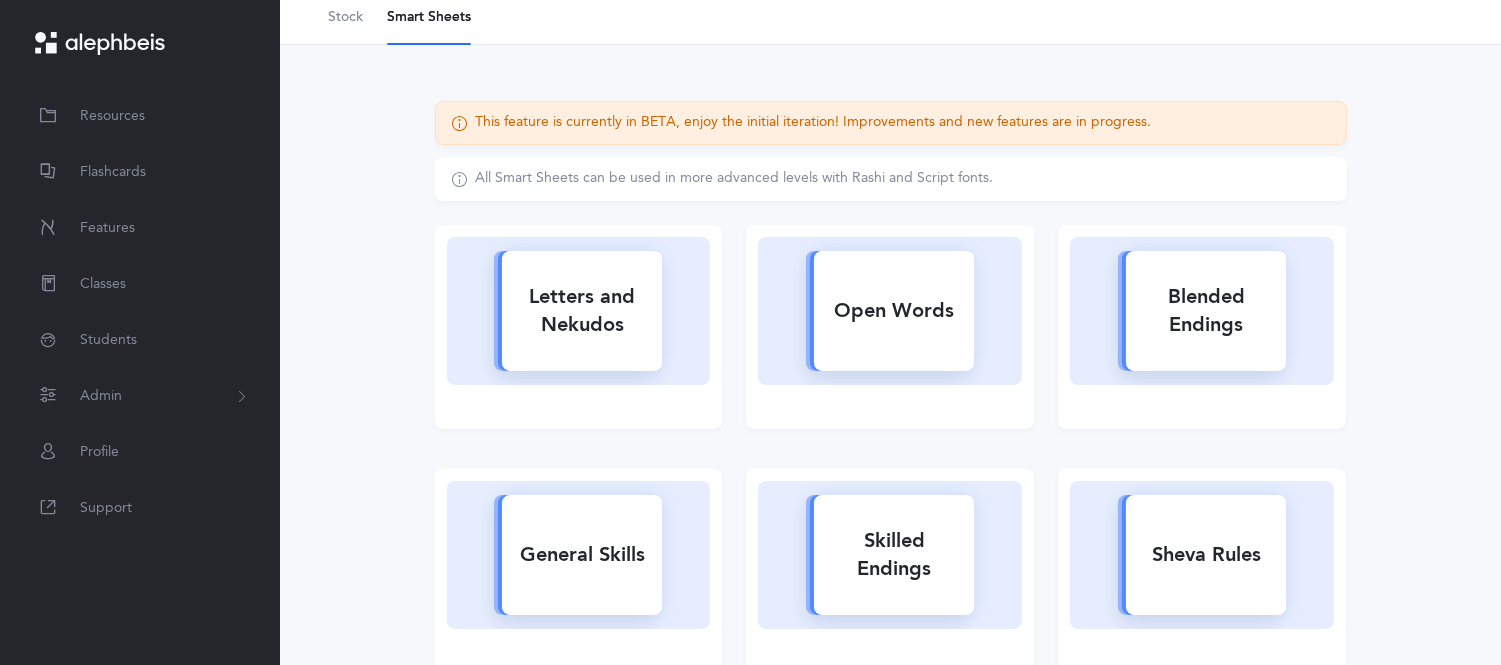 click on "Sheva Rules" at bounding box center [582, 311] 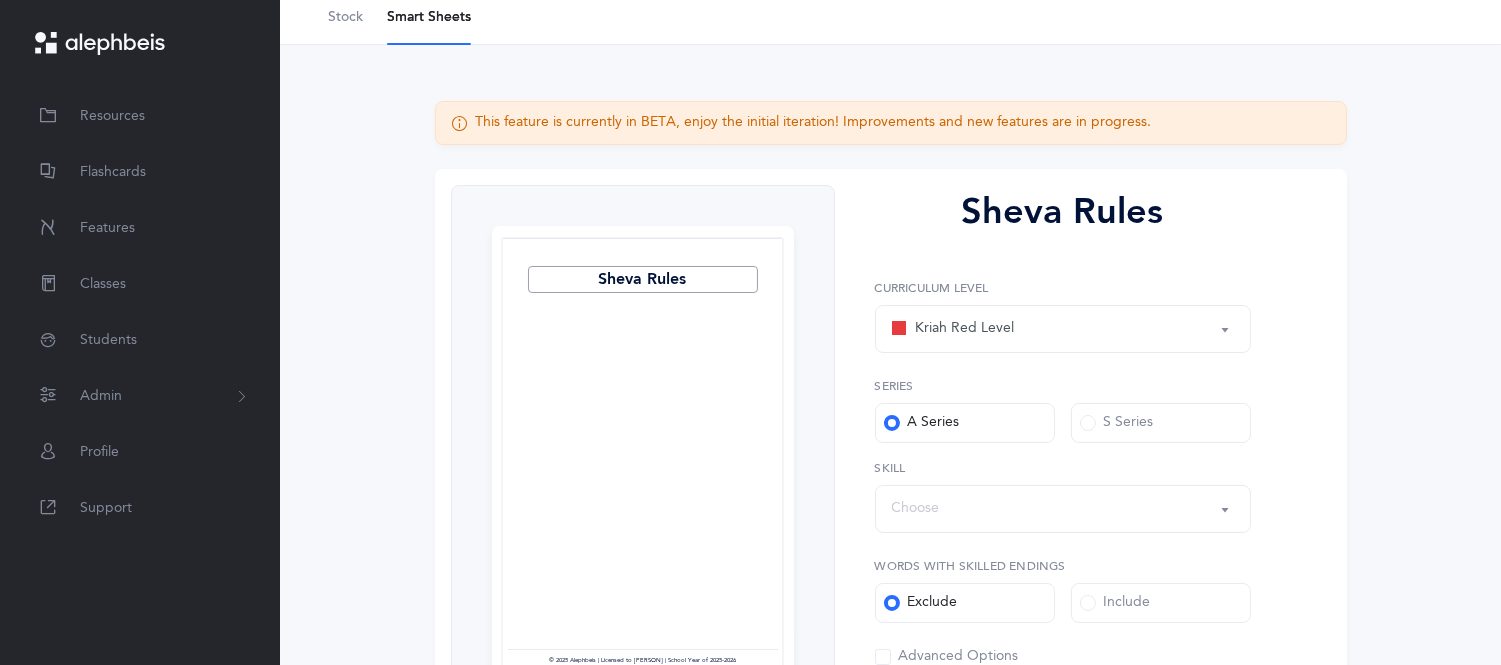 scroll, scrollTop: 0, scrollLeft: 0, axis: both 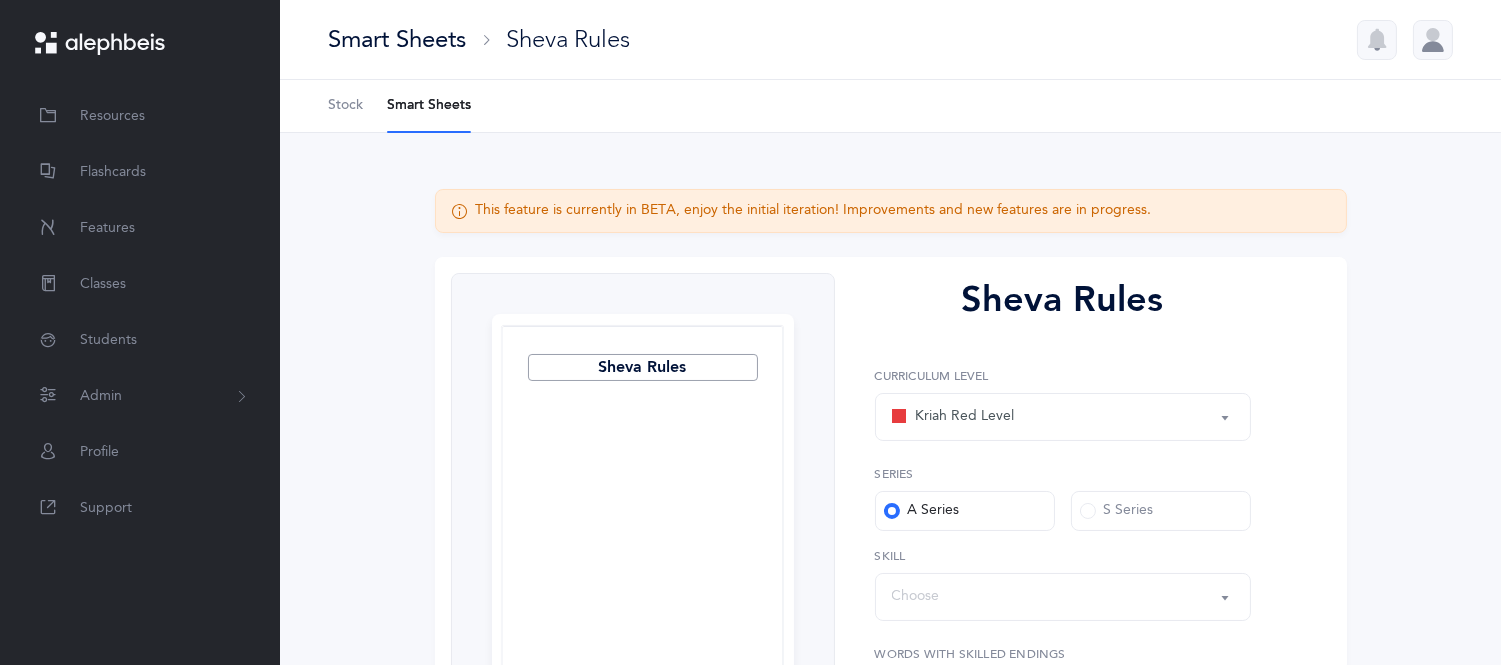 click on "Kriah Red Level" at bounding box center [1063, 417] 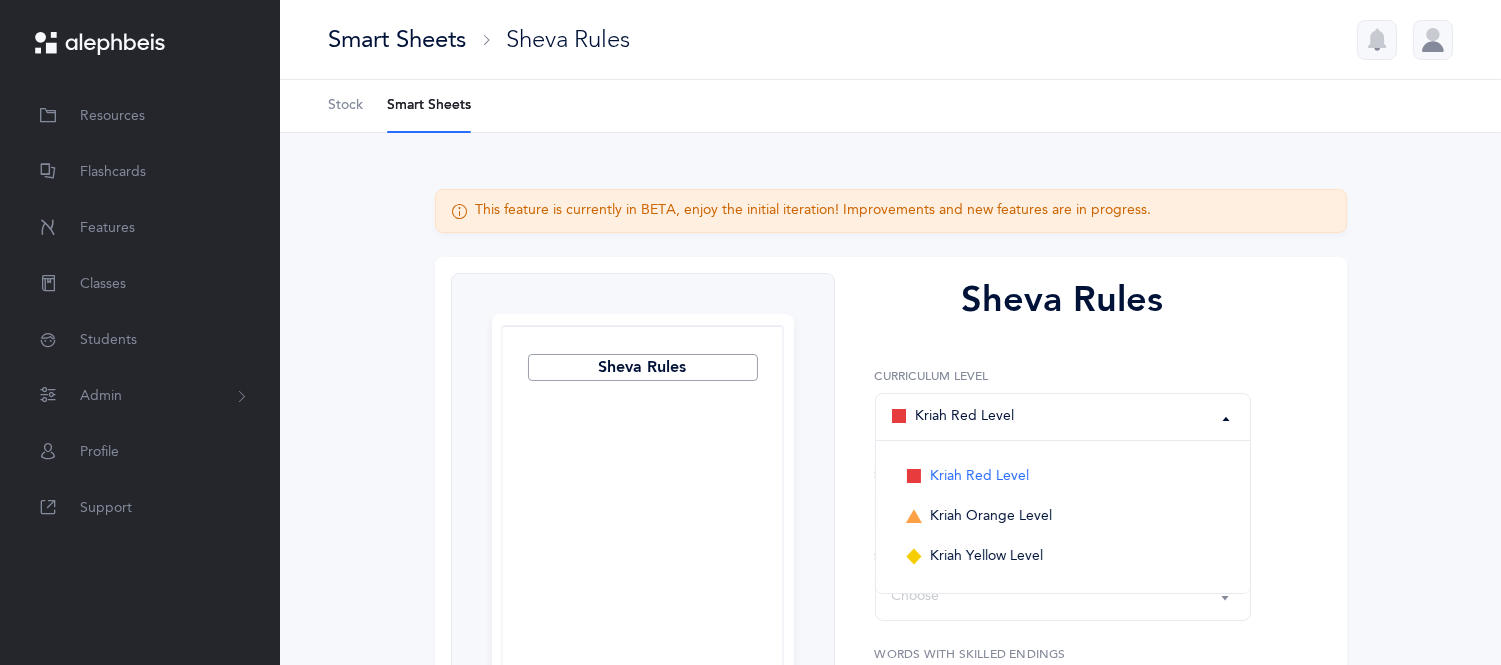 click on "Sheva Rules
Page 1
© 2025 Alephbeis | Licensed to [NAME] | School Year of 2025-2026
Sheva Rules
1.
2.
3.
4.
5.
1.
2.
3.
4.
5.
1.
2.
3.
4.
5.
1.
2.
3.
4.
5.
1.
2.
3.
4." at bounding box center (891, 683) 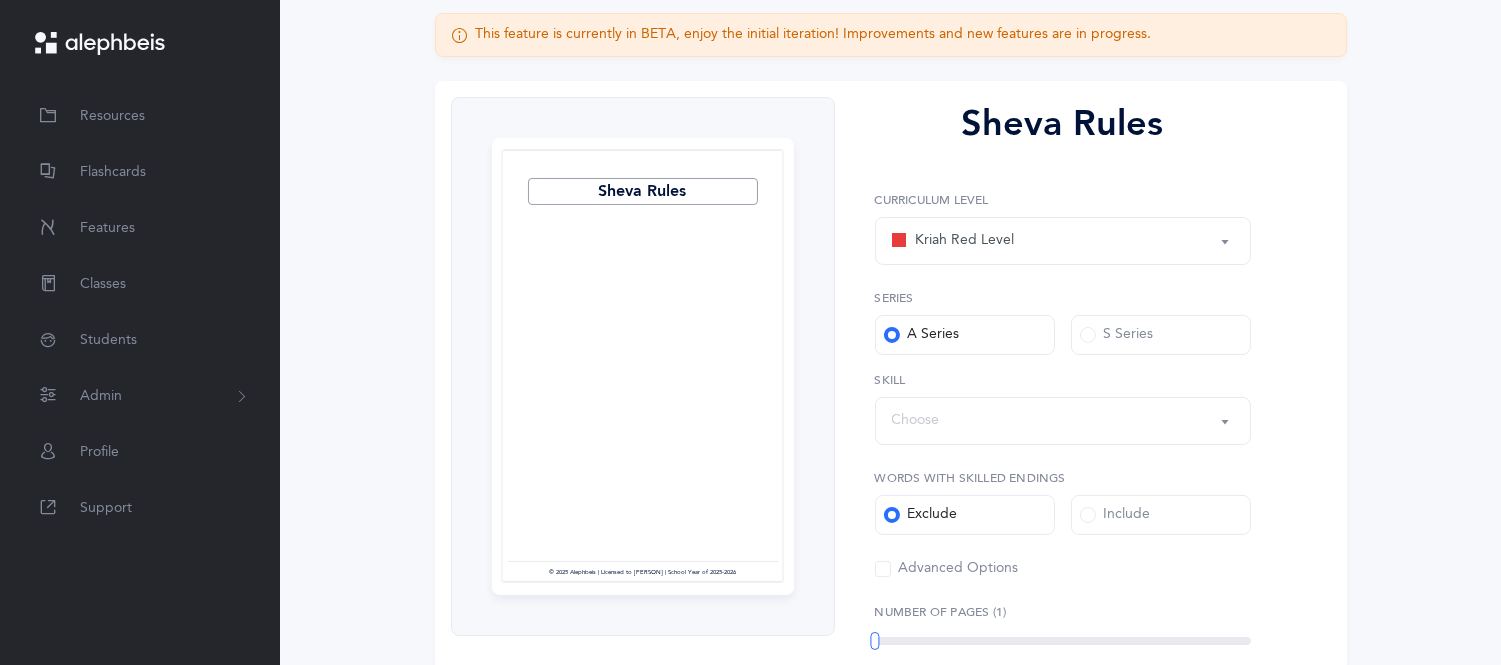 scroll, scrollTop: 177, scrollLeft: 0, axis: vertical 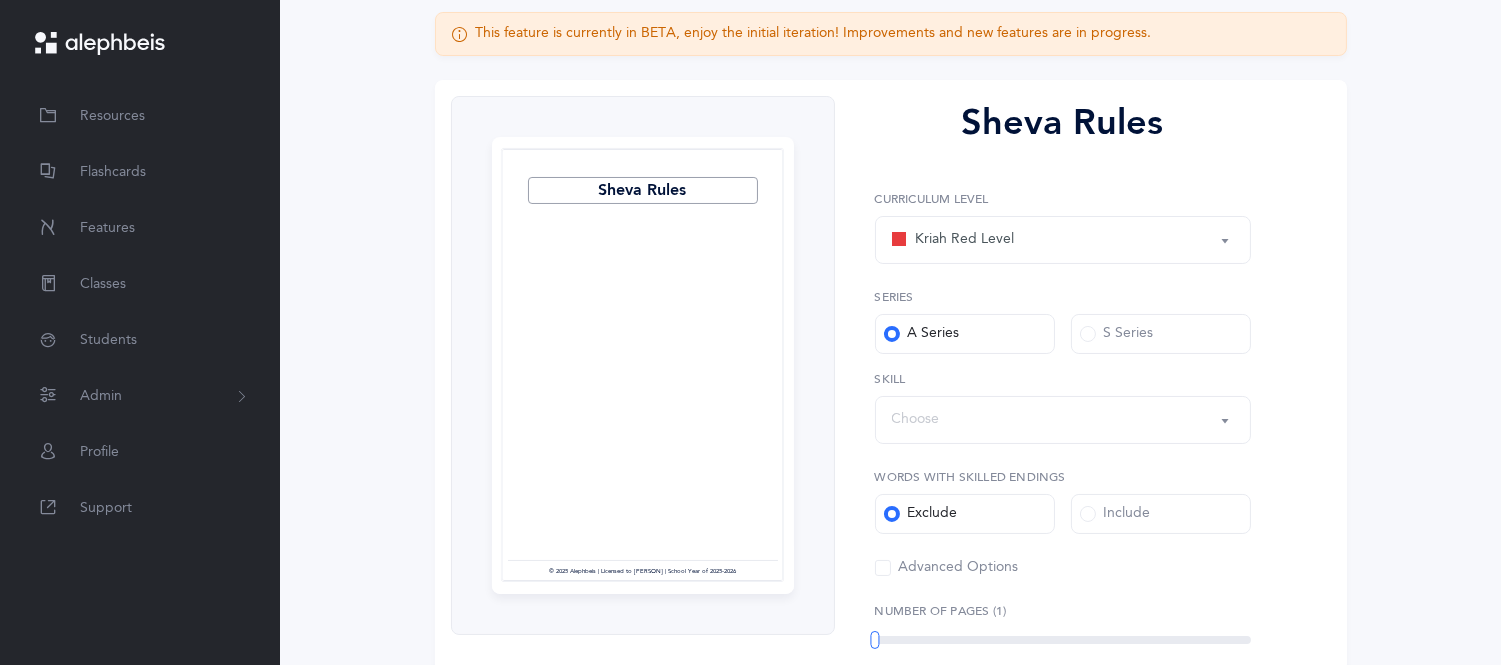 click on "Choose" at bounding box center (1063, 420) 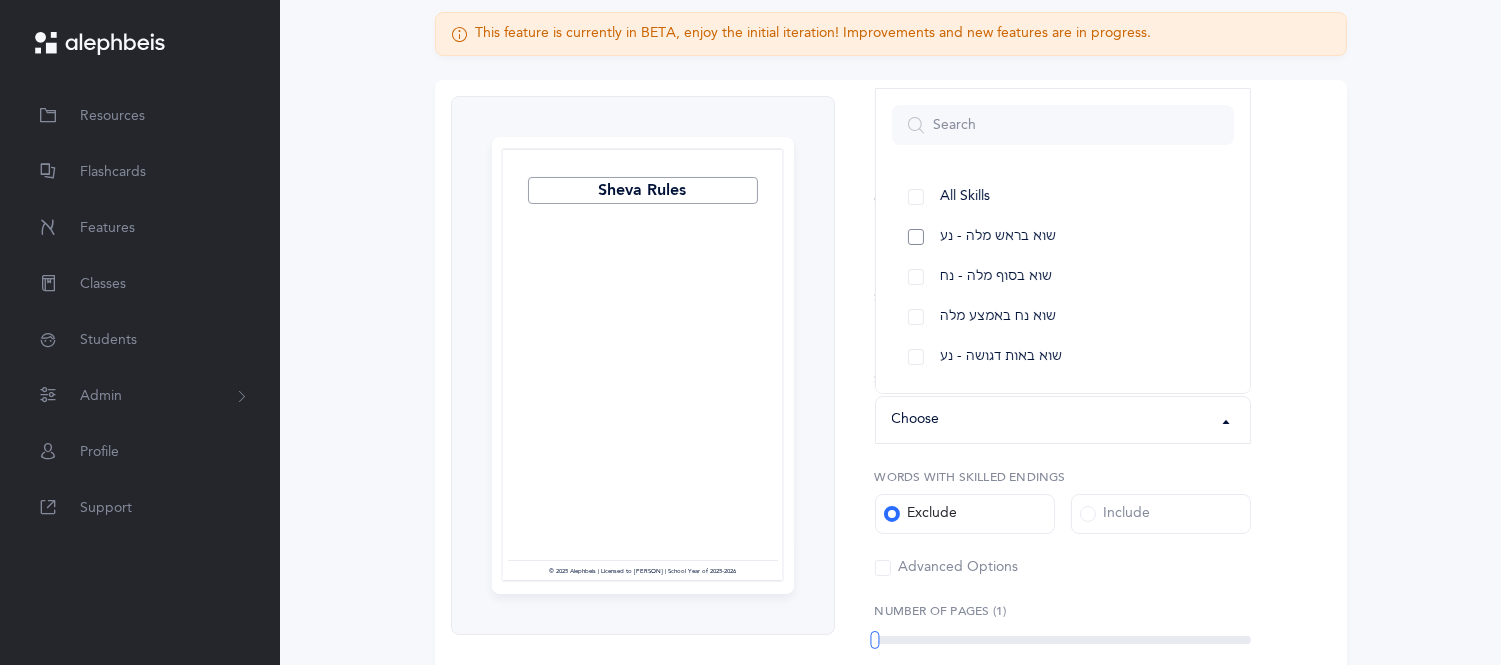click on "שוא בראש מלה - נע" at bounding box center (998, 237) 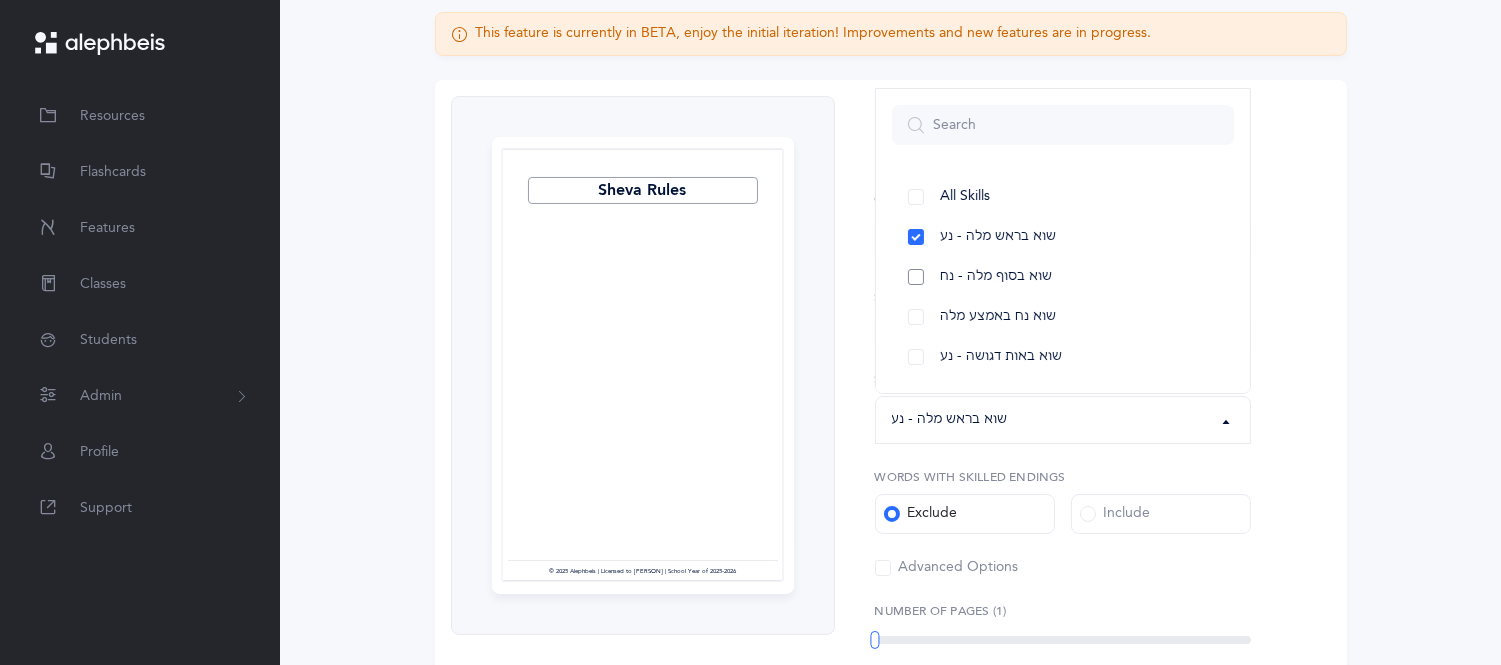 click on "שוא בסוף מלה - נח" at bounding box center (996, 277) 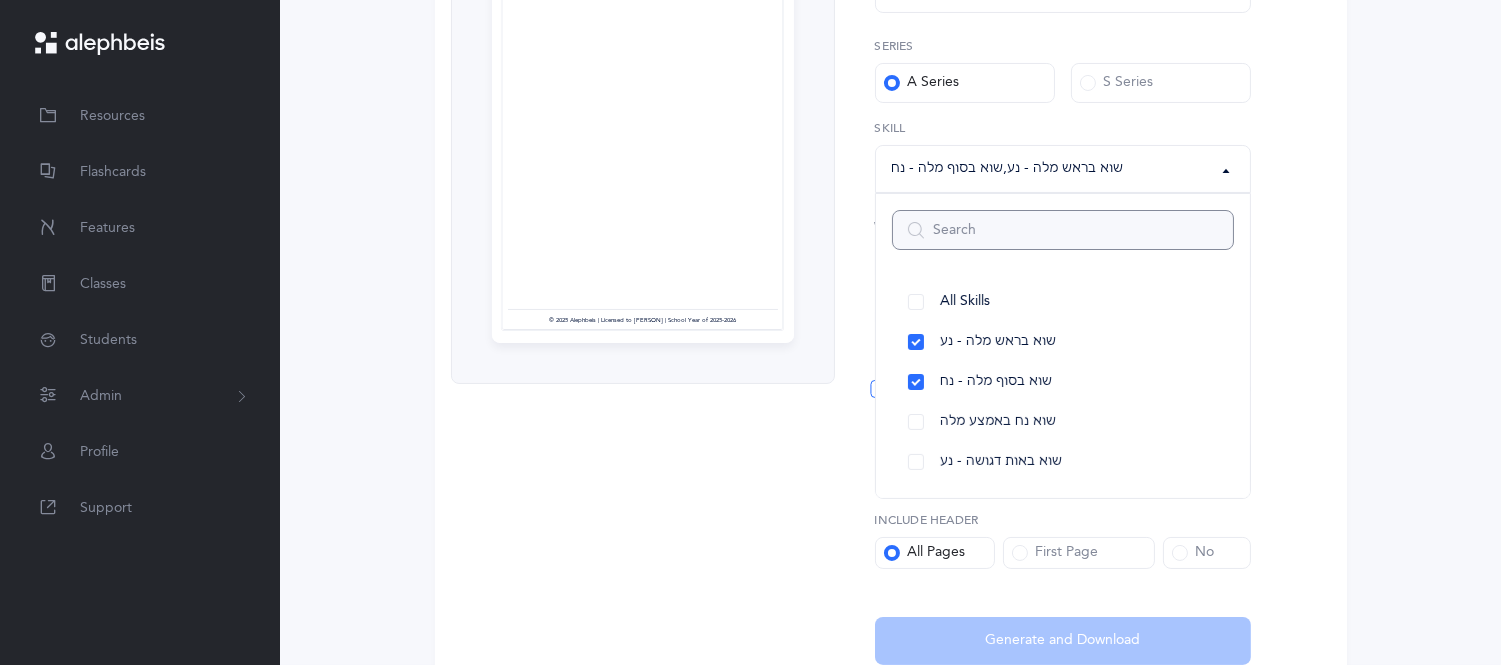 scroll, scrollTop: 523, scrollLeft: 0, axis: vertical 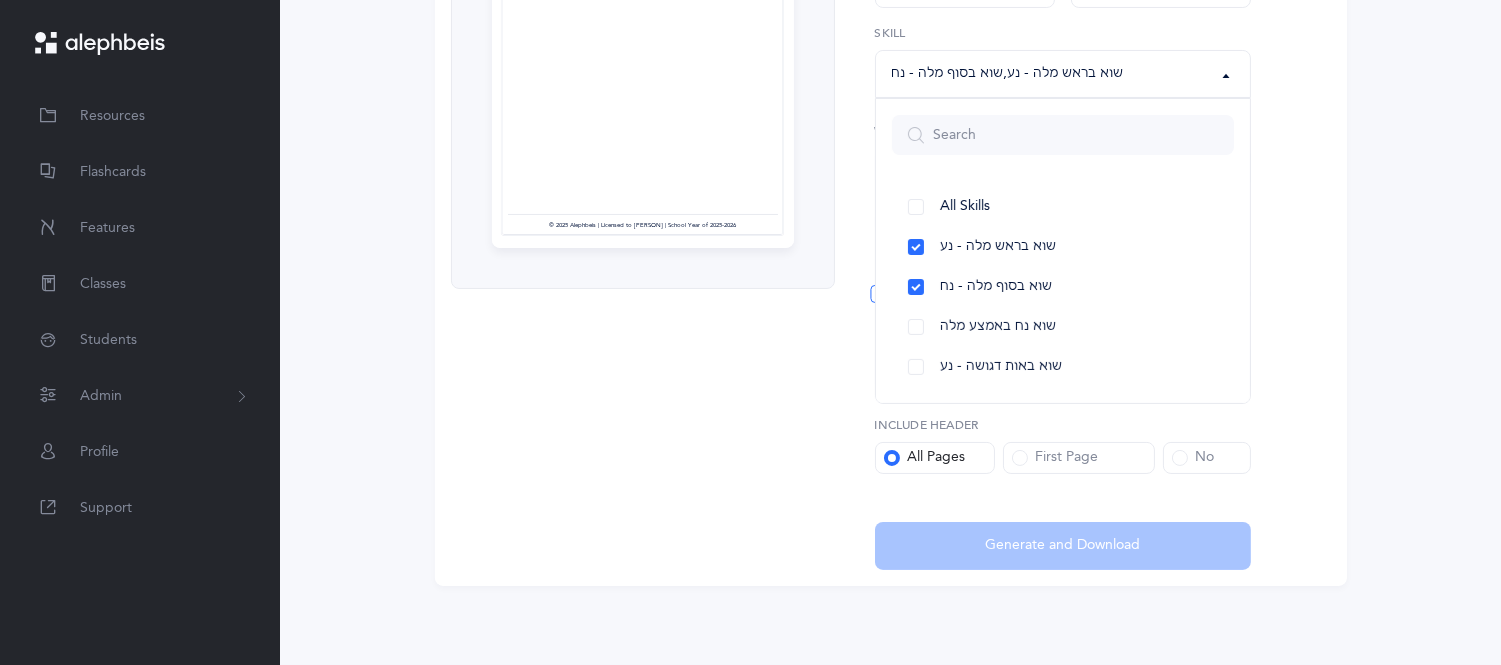 click on "Sheva Rules
Page 1
© 2025 Alephbeis | Licensed to [NAME] | School Year of 2025-2026
Sheva Rules
1.
2.
3.
4.
5.
1.
2.
3.
4.
5.
1.
2.
3.
4.
5.
1.
2.
3.
4.
5.
1.
2.
3.
4." at bounding box center [890, 138] 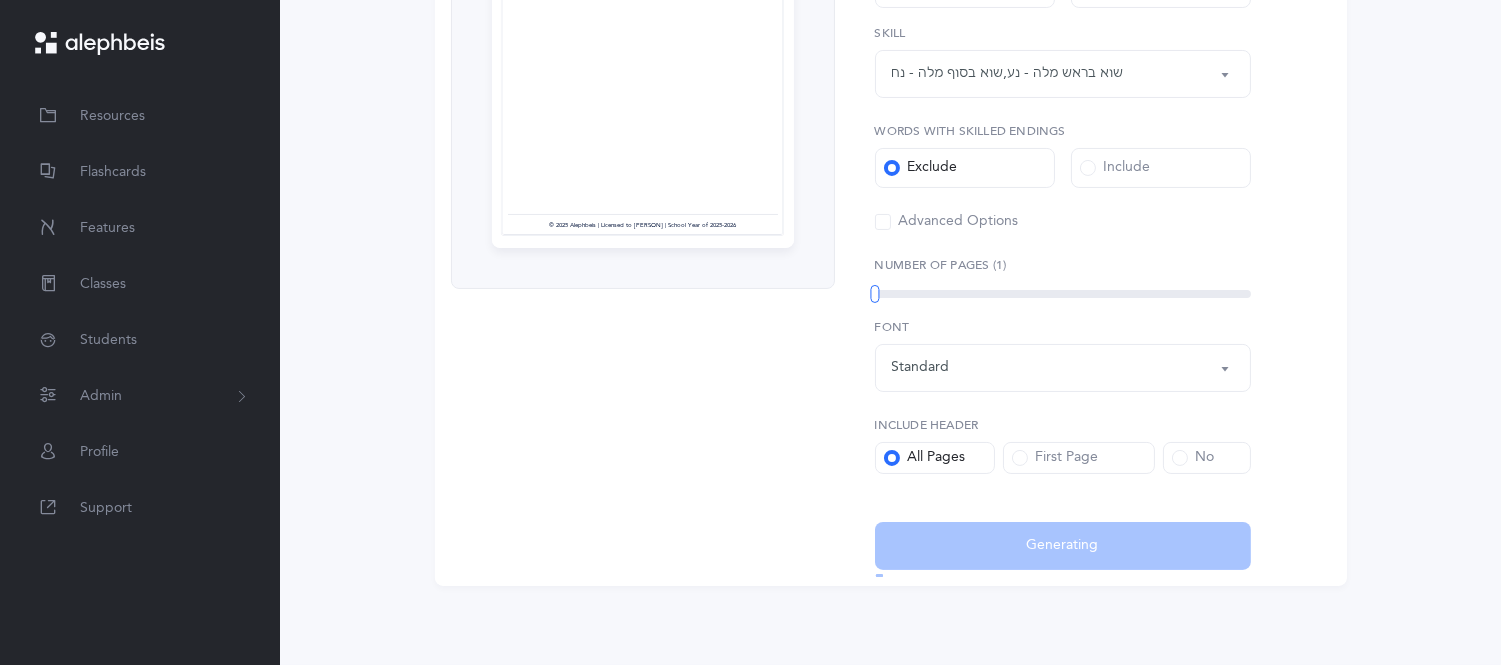 click on "שוא בראש מלה - נע ,  שוא בסוף מלה - נח" at bounding box center (1008, 73) 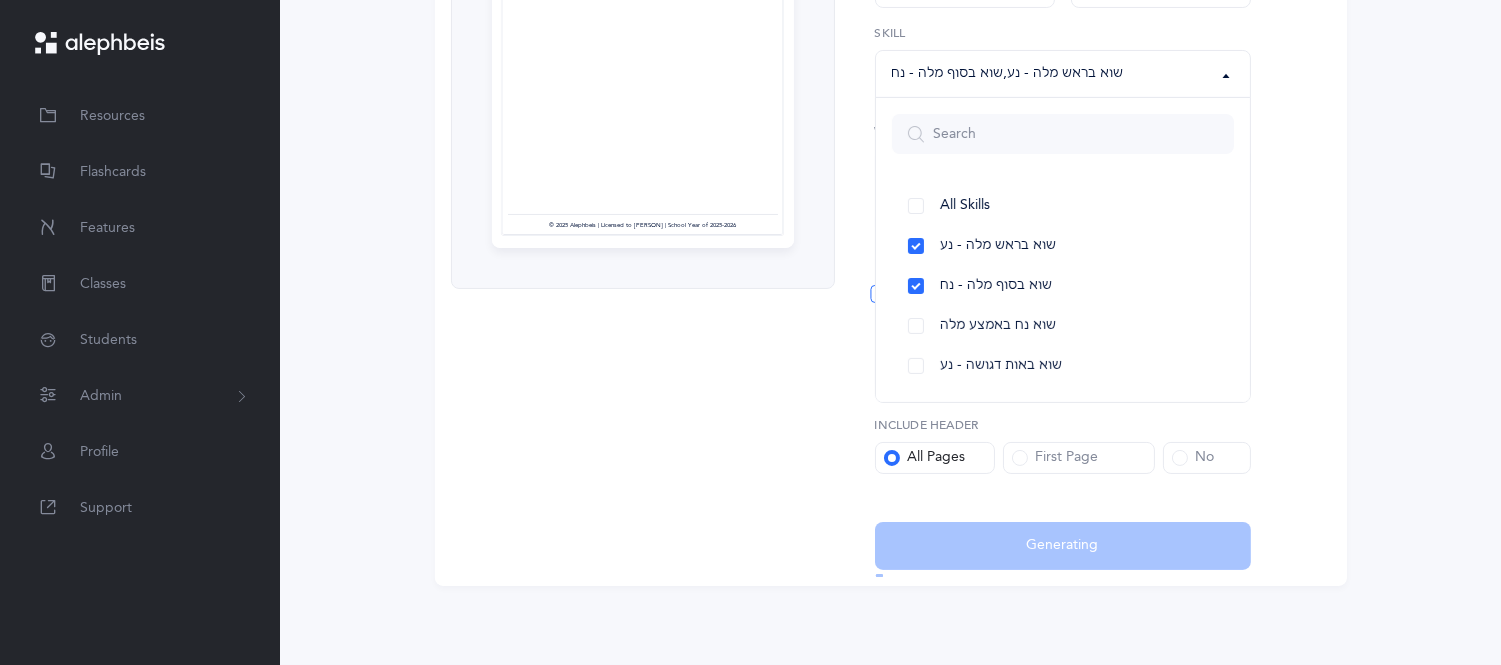 click on "Sheva Rules
Page 1
© 2025 Alephbeis | Licensed to [NAME] | School Year of 2025-2026
Sheva Rules
1.
2.
3.
4.
5.
1.
2.
3.
4.
5.
1.
2.
3.
4.
5.
1.
2.
3.
4.
5.
1.
2.
3.
4." at bounding box center [891, 160] 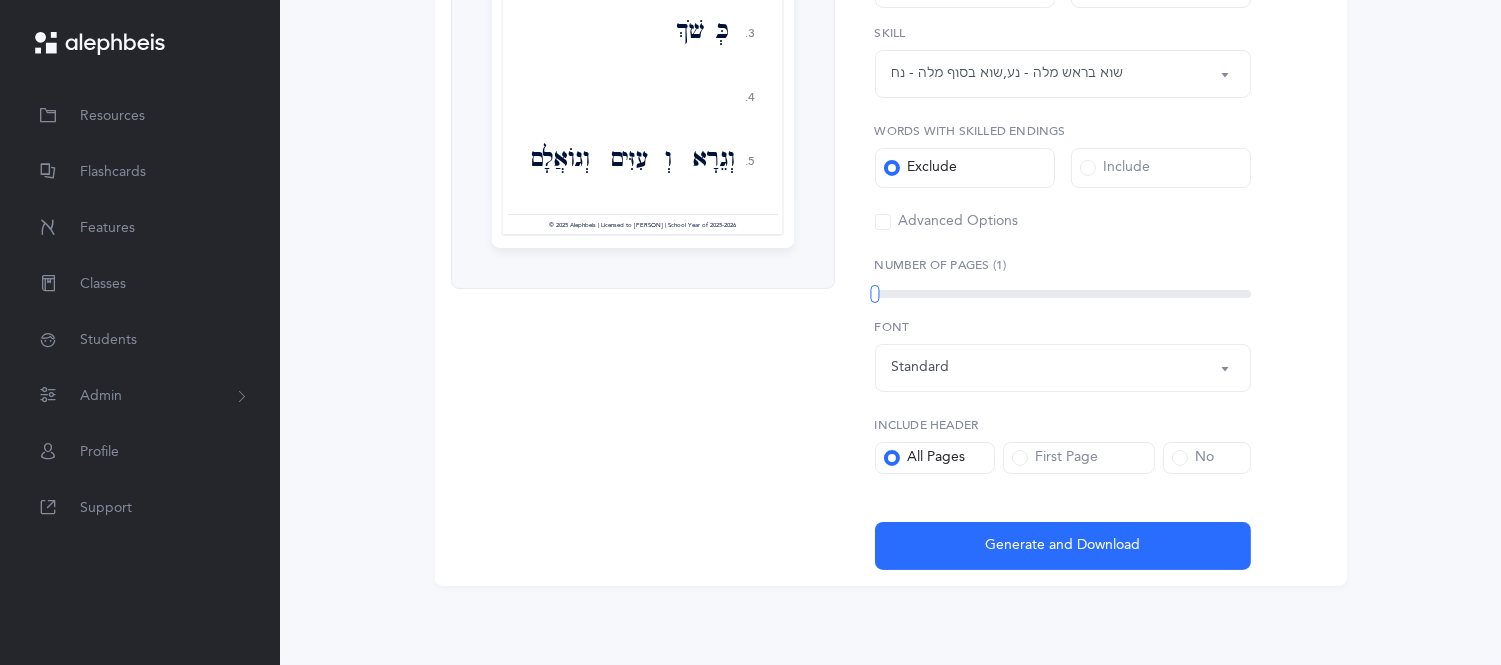 scroll, scrollTop: 291, scrollLeft: 0, axis: vertical 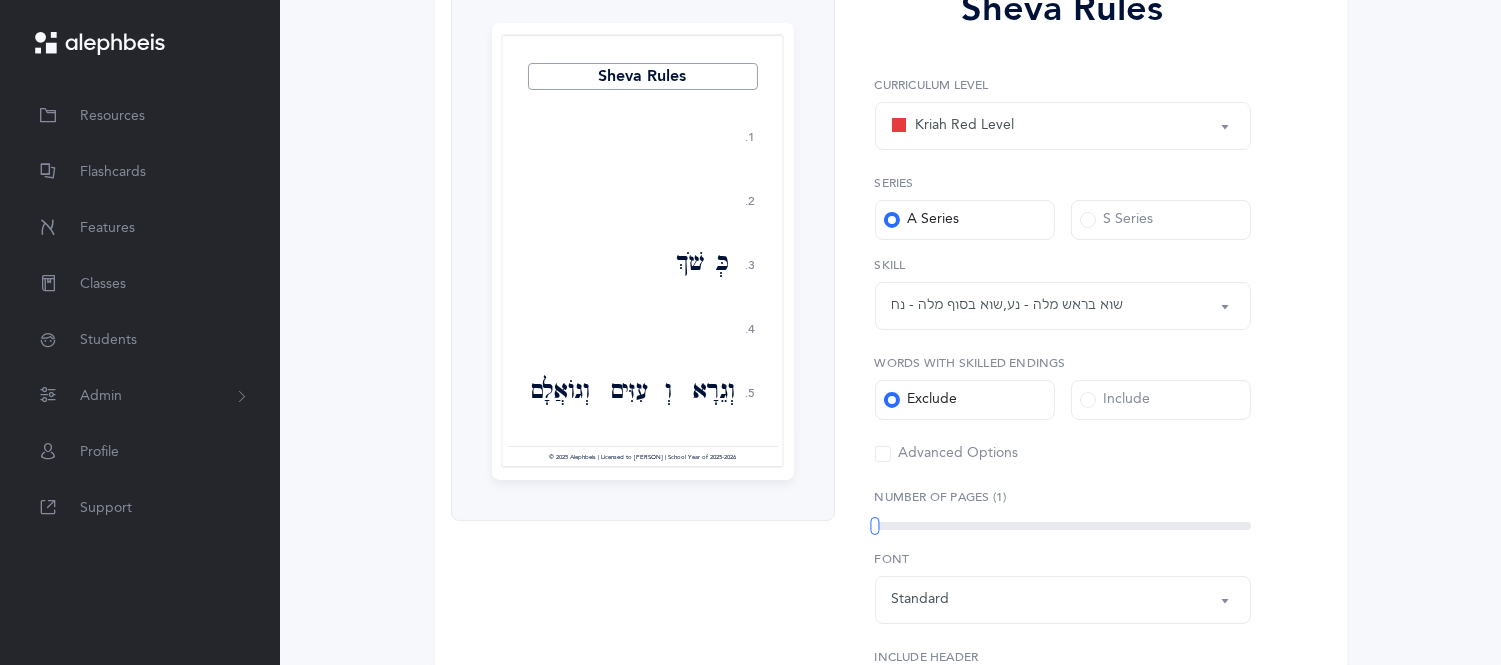 click on "Kriah Red Level" at bounding box center (1063, 126) 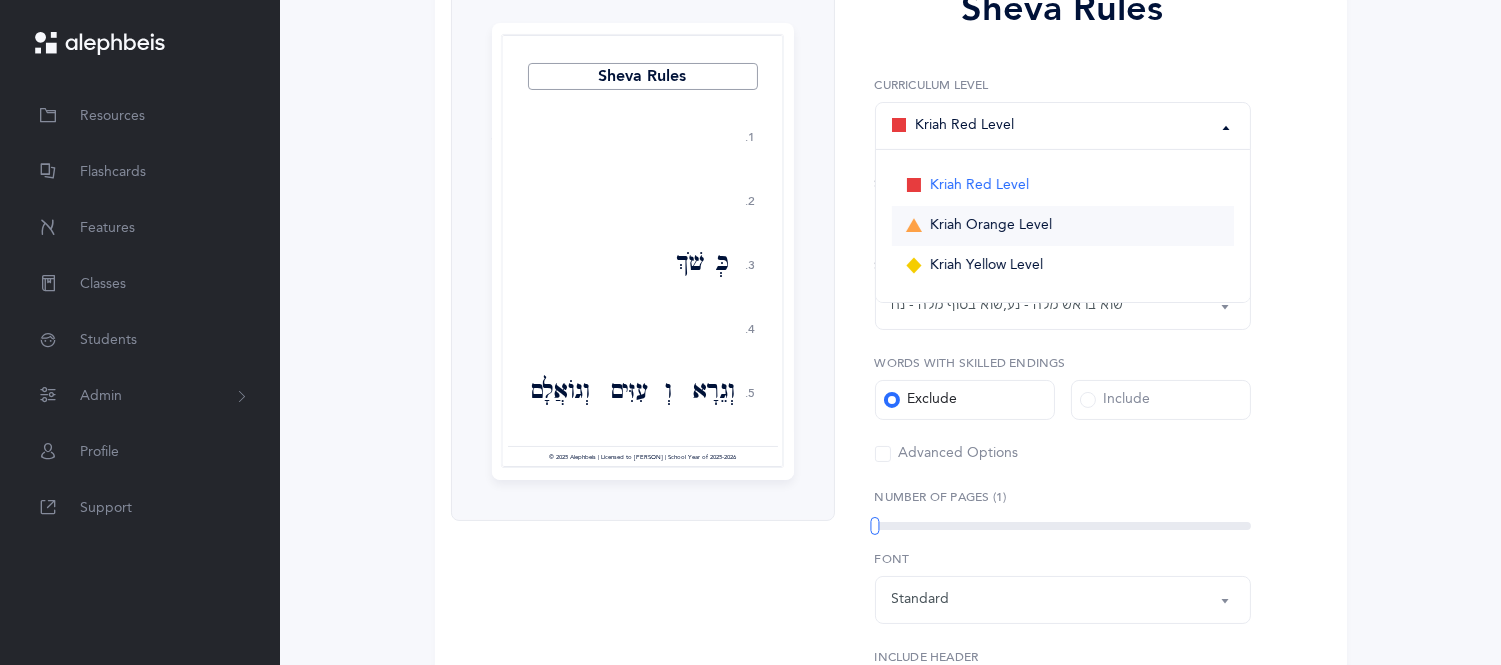 click on "Kriah Orange Level" at bounding box center (991, 226) 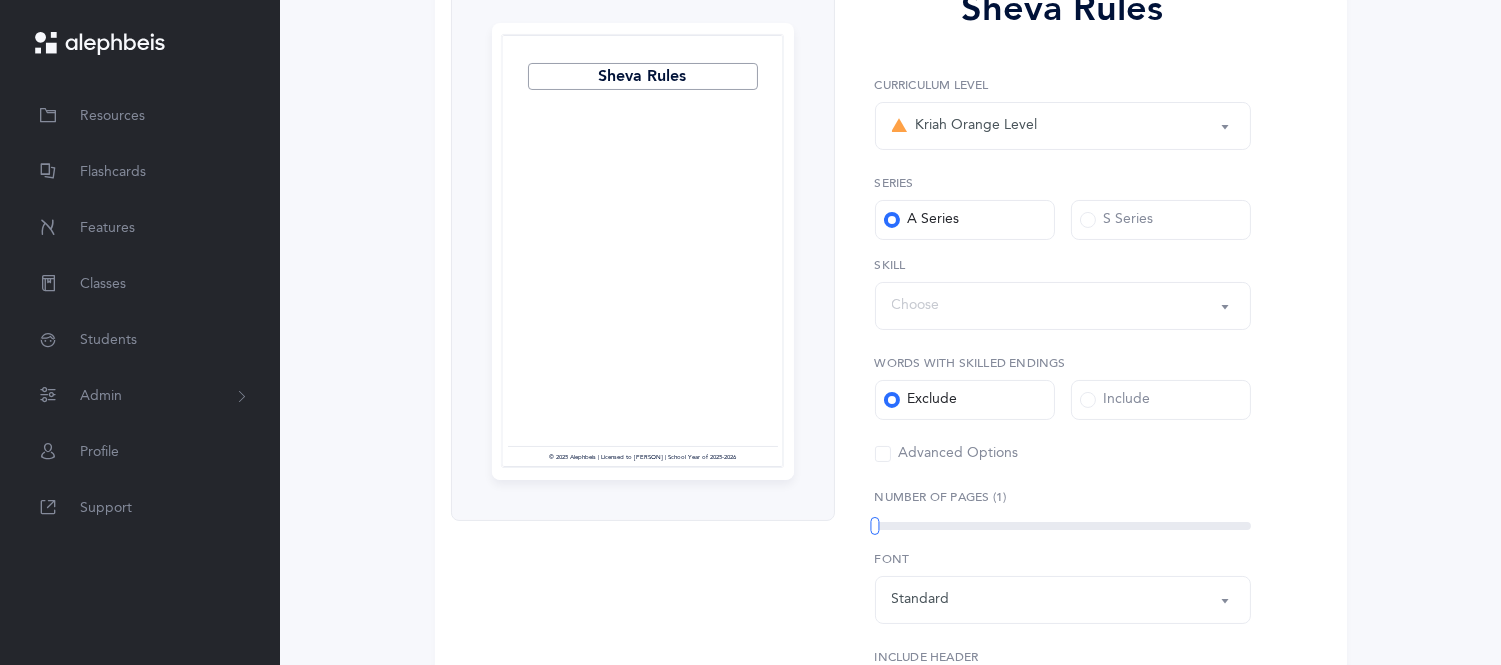 click on "Kriah Orange Level" at bounding box center (965, 126) 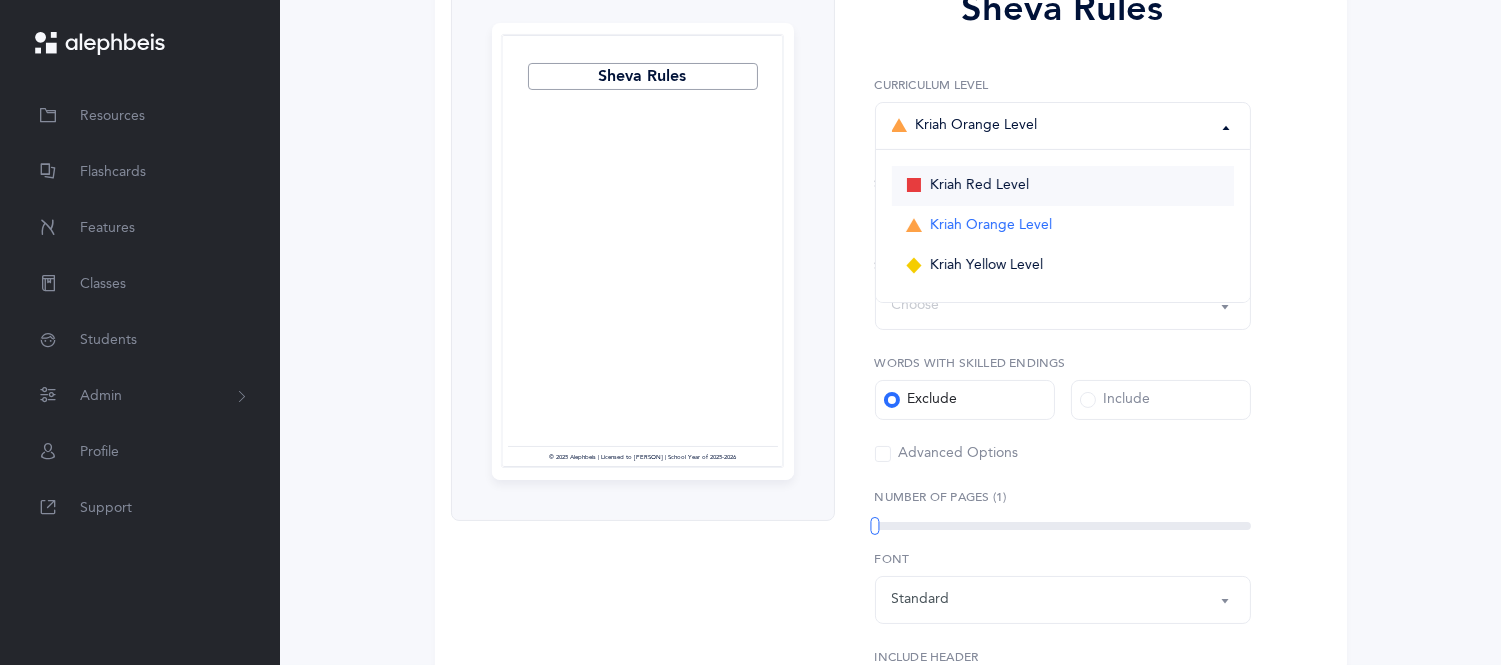 click on "Kriah Red Level" at bounding box center [979, 186] 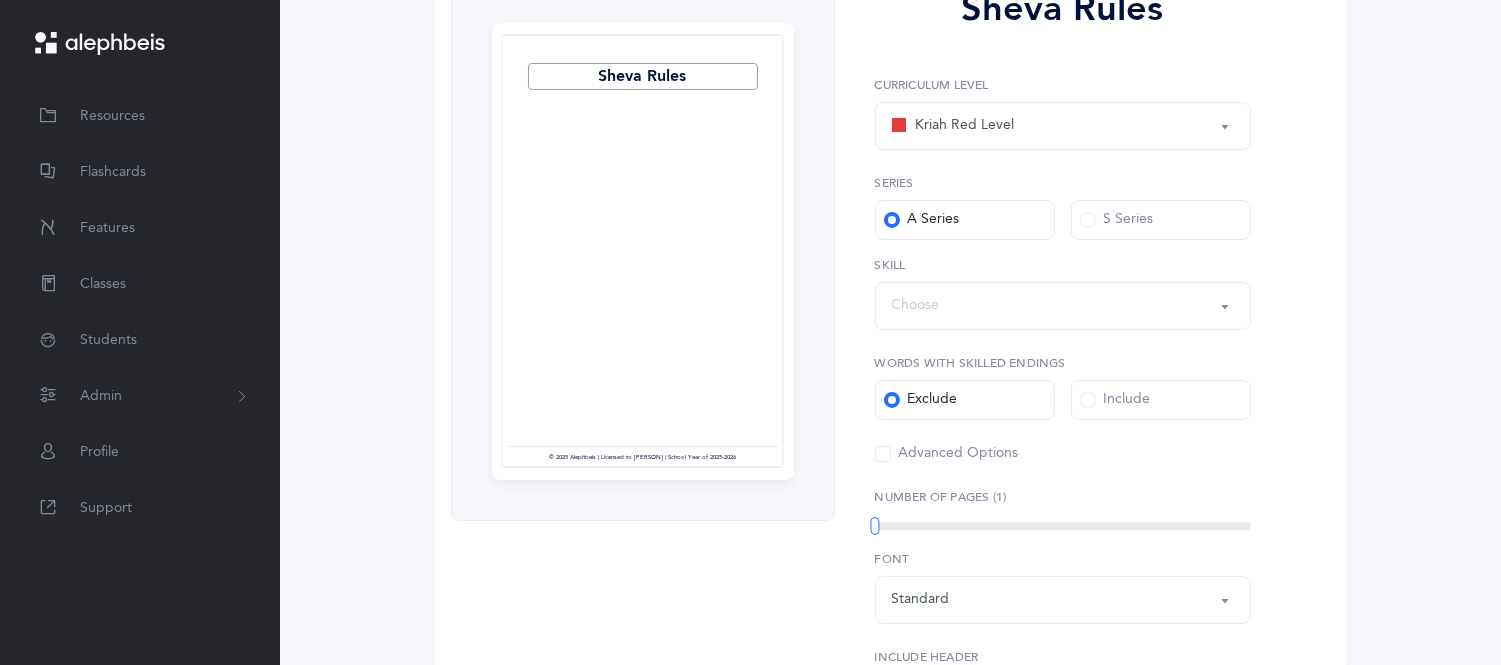 click on "Choose" at bounding box center [1063, 306] 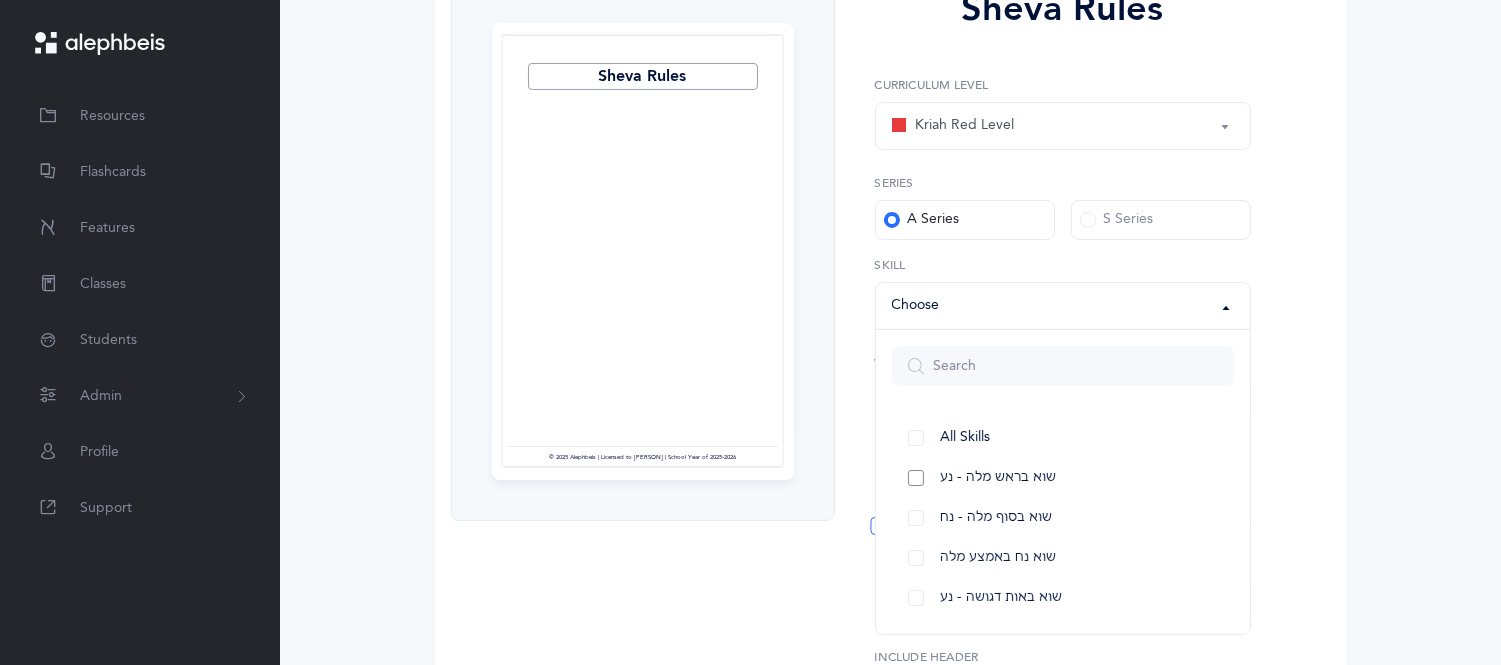 click on "שוא בראש מלה - נע" at bounding box center [998, 478] 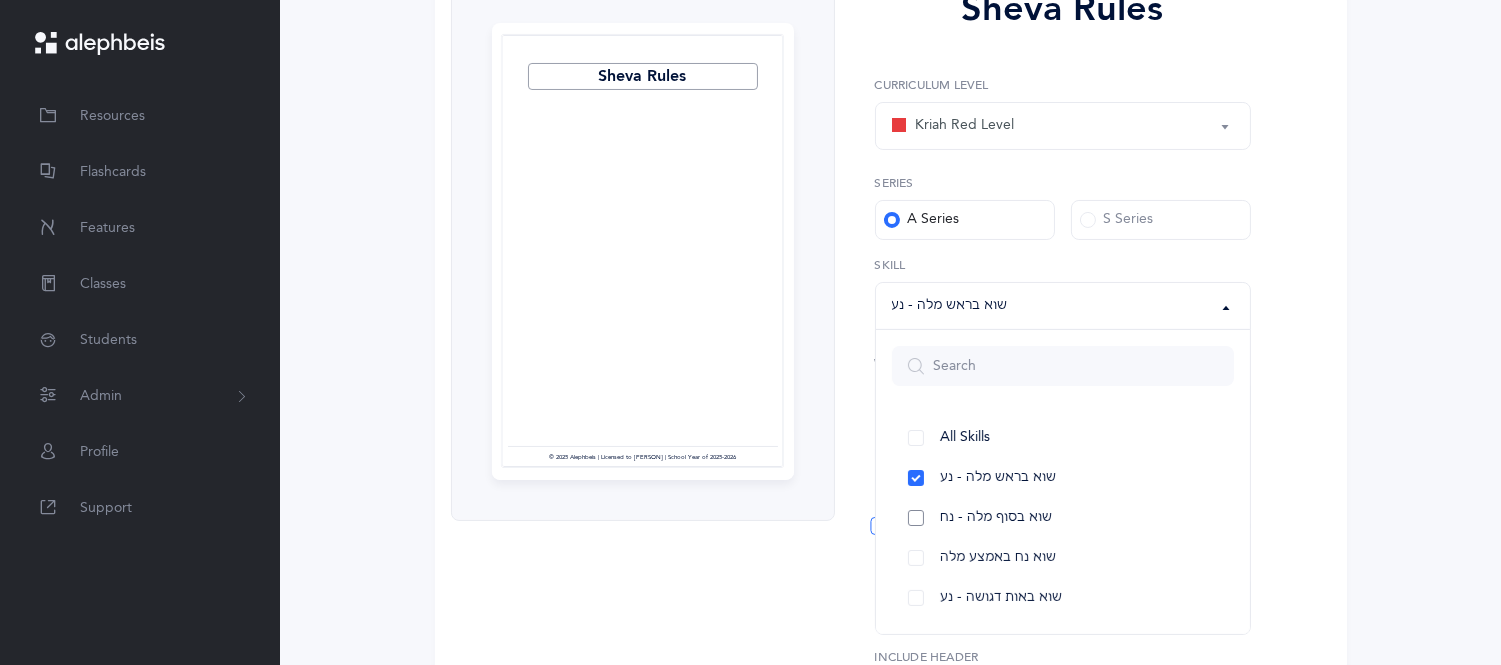 click on "שוא בסוף מלה - נח" at bounding box center (996, 518) 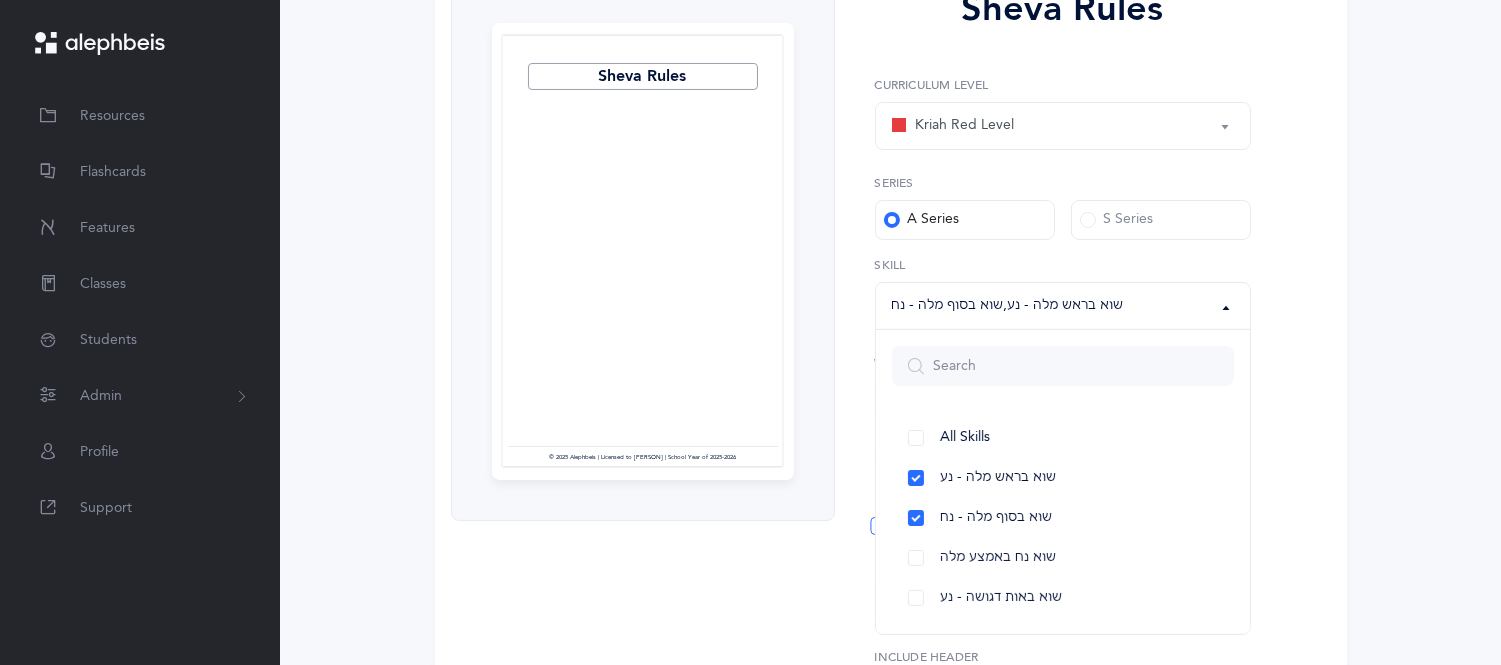 click on "Sheva Rules
Page 1
© 2025 Alephbeis | Licensed to [NAME] | School Year of 2025-2026
Sheva Rules
1.
2.
3.
4.
5.
1.
2.
3.
4.
5.
1.
2.
3.
4.
5.
1.
2.
3.
4.
5.
1.
2.
3.
4." at bounding box center (890, 370) 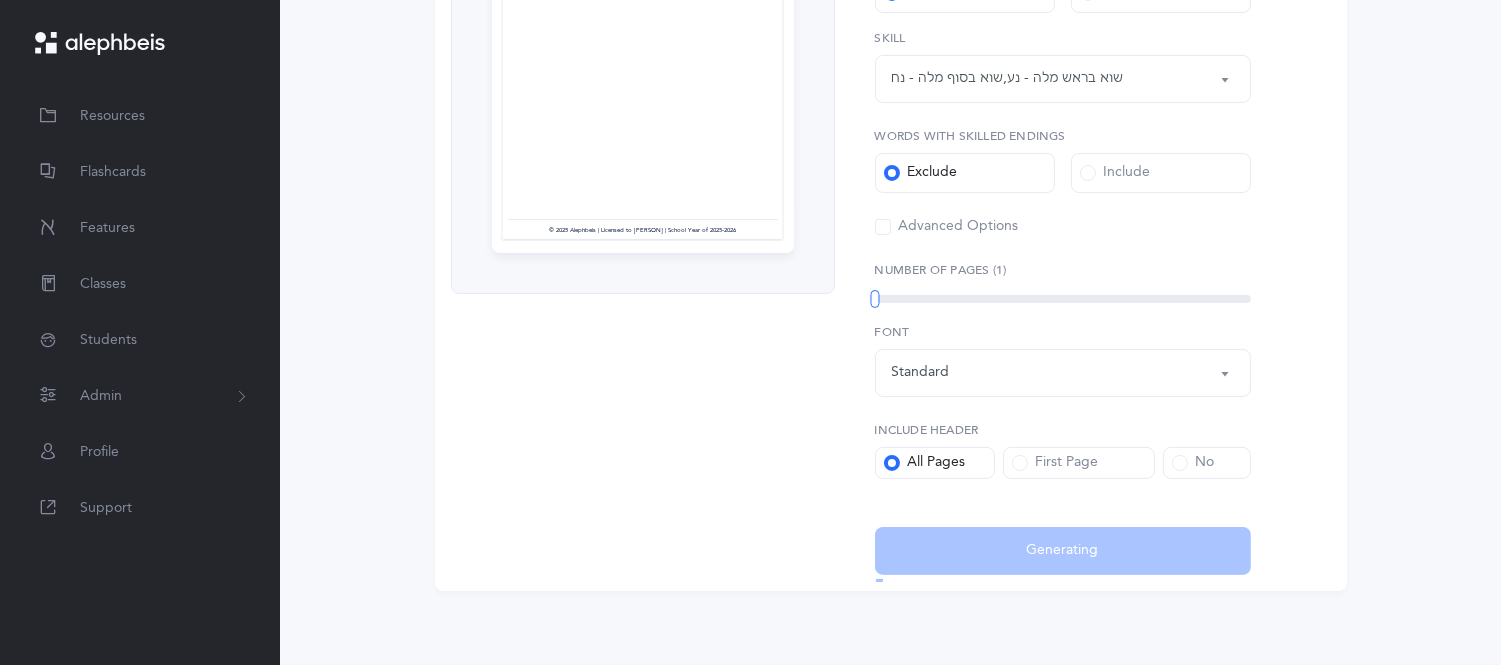 scroll, scrollTop: 523, scrollLeft: 0, axis: vertical 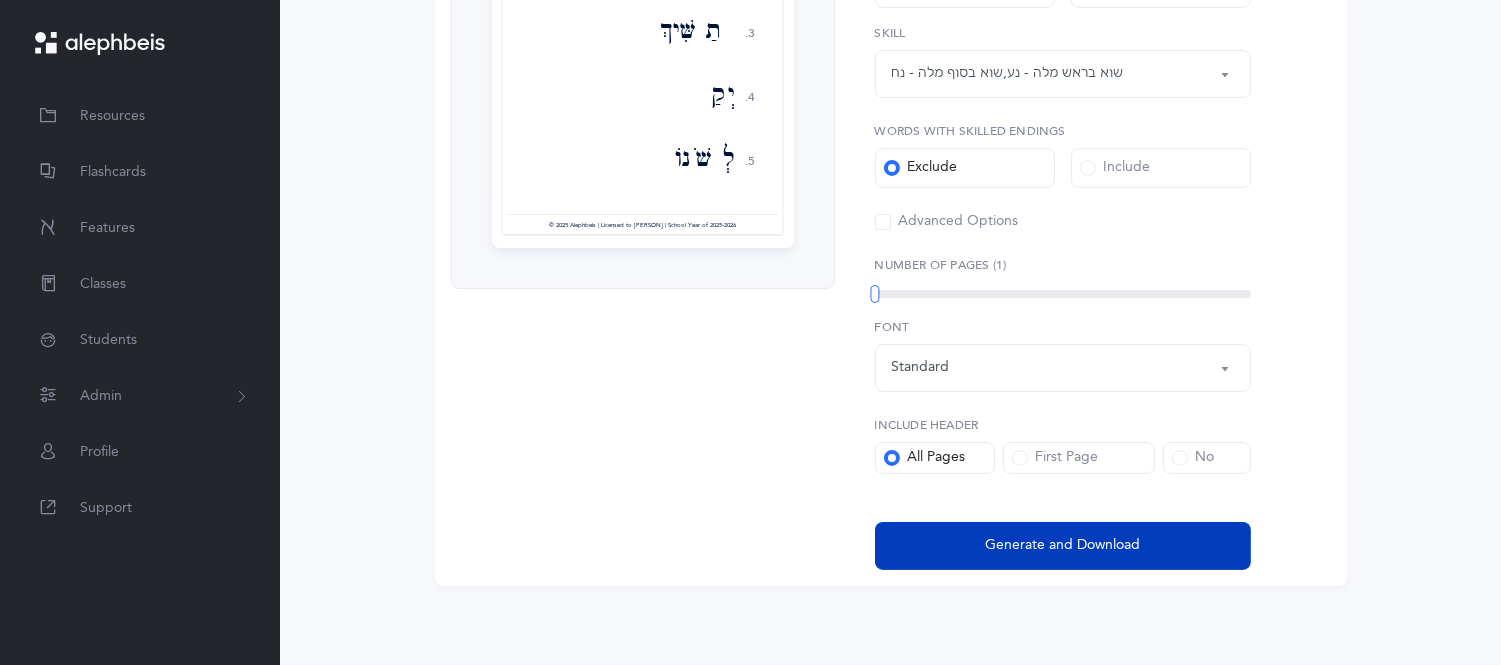 click on "Generate and Download" at bounding box center [1063, 546] 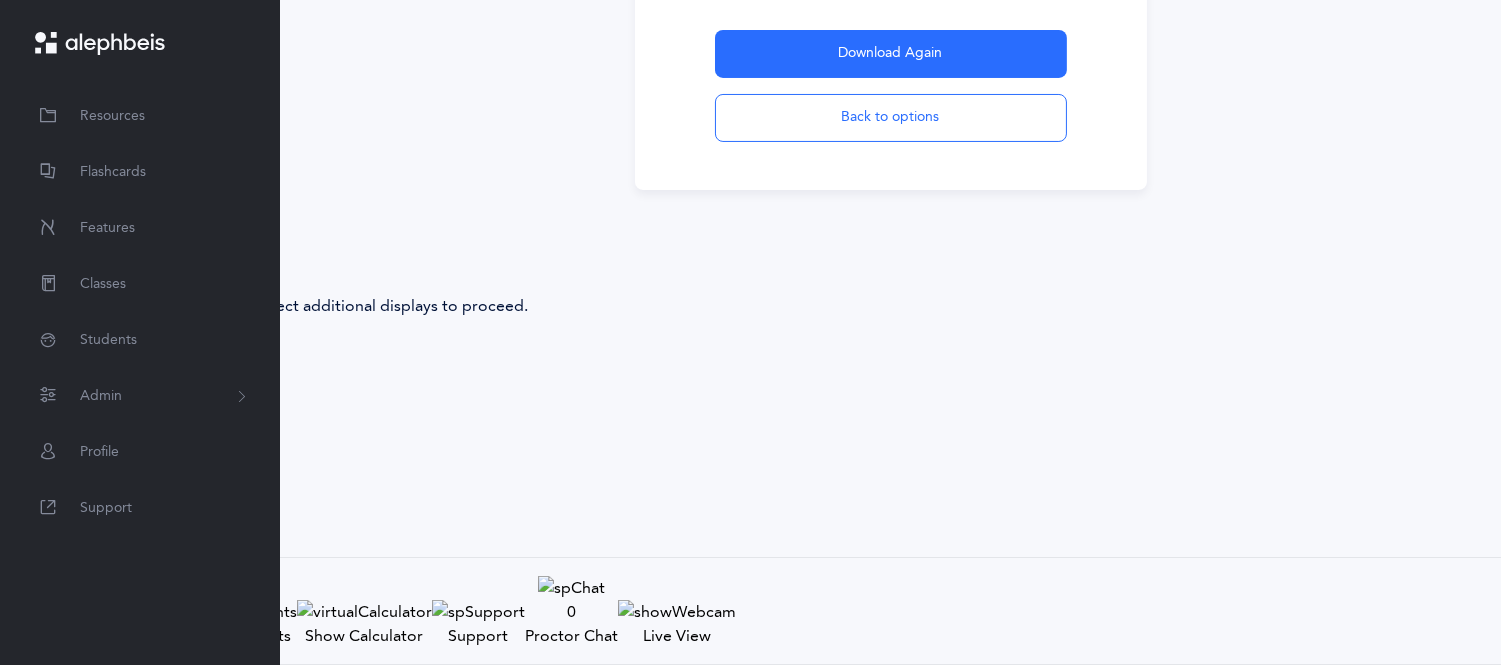 scroll, scrollTop: 127, scrollLeft: 0, axis: vertical 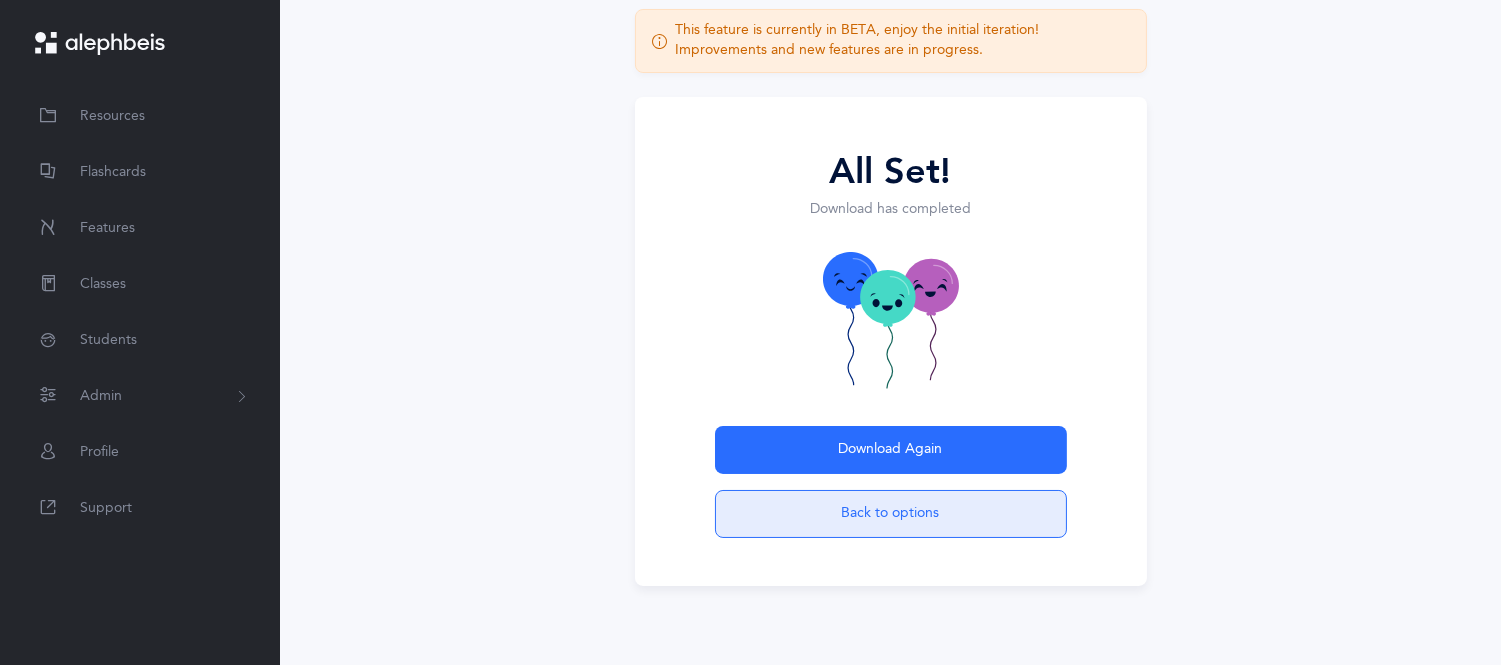 click on "Back to options" at bounding box center (891, 514) 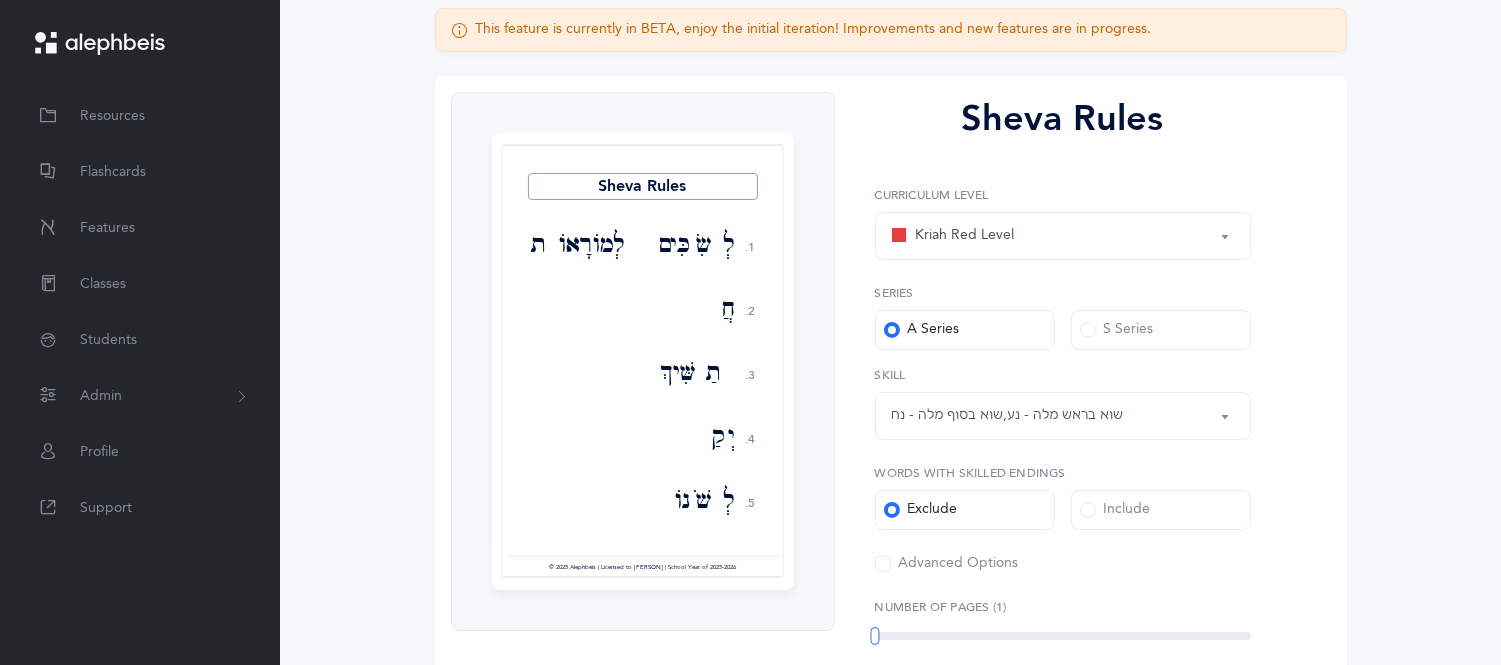 click on "This feature is currently in BETA, enjoy the initial iteration!
Improvements and new features are in progress.
Sheva Rules
1.
2.
3.
4.
5.
לְשִׂכִּים
לְמוֹרָאוֹת
חֲבָרַיִךְ
תַשִּׁיךְ
יְקַבֵּץ
לְשֹׁנוֹ
זְבוּלֻן
לְחַצֵּץ
שְׂעָרוֹ
רַקָּתֵךְ
אַאֲרִיךְ
לְנַעֲרוֹתֶיךָ
עֲצָתָיִךְ
צִלֵּךְ" at bounding box center [891, 468] 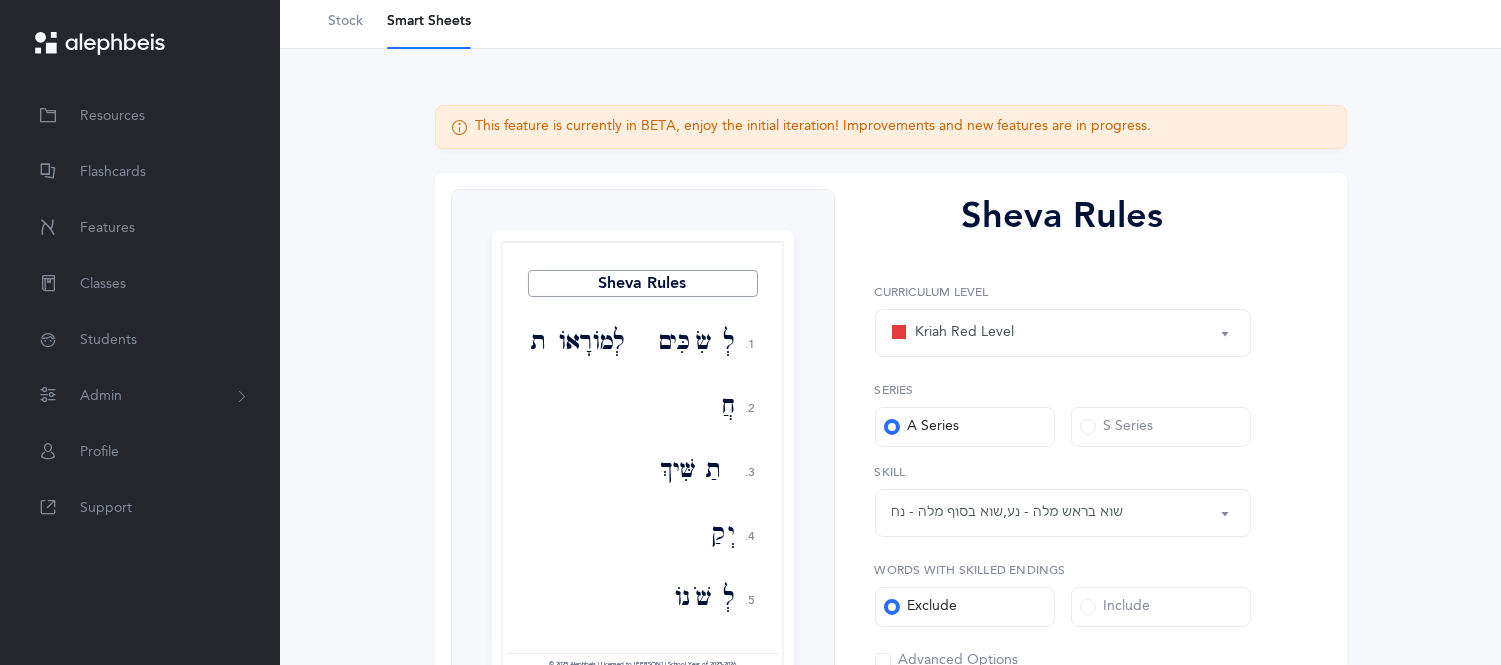 scroll, scrollTop: 88, scrollLeft: 0, axis: vertical 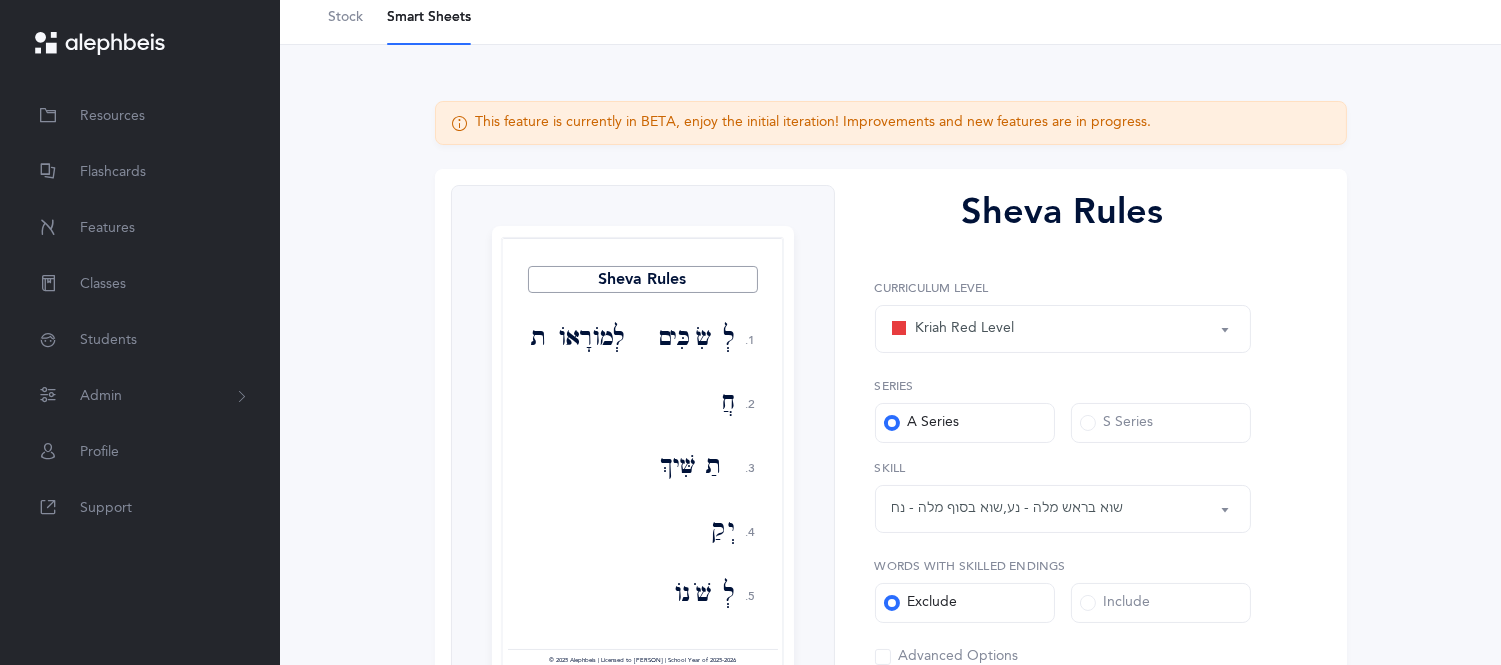 click on "Kriah Red Level" at bounding box center (1063, 329) 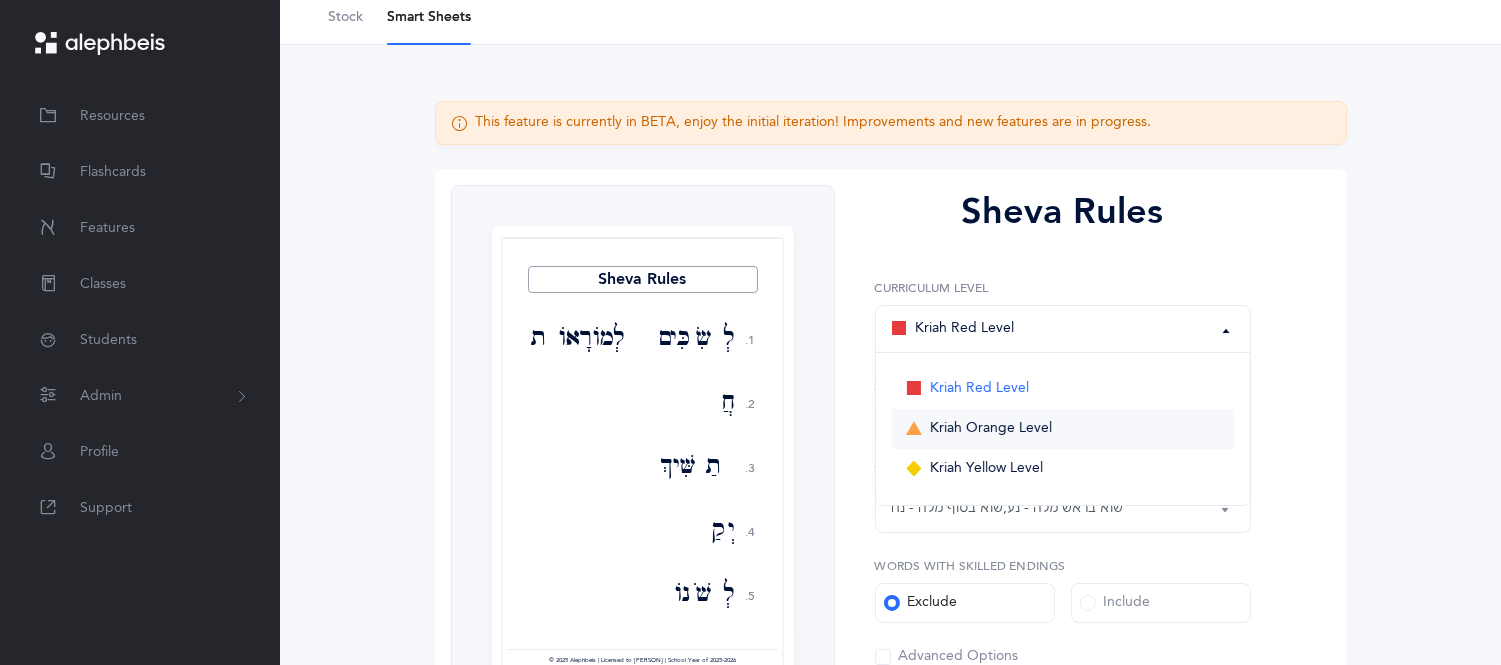 click on "Kriah Orange Level" at bounding box center [991, 429] 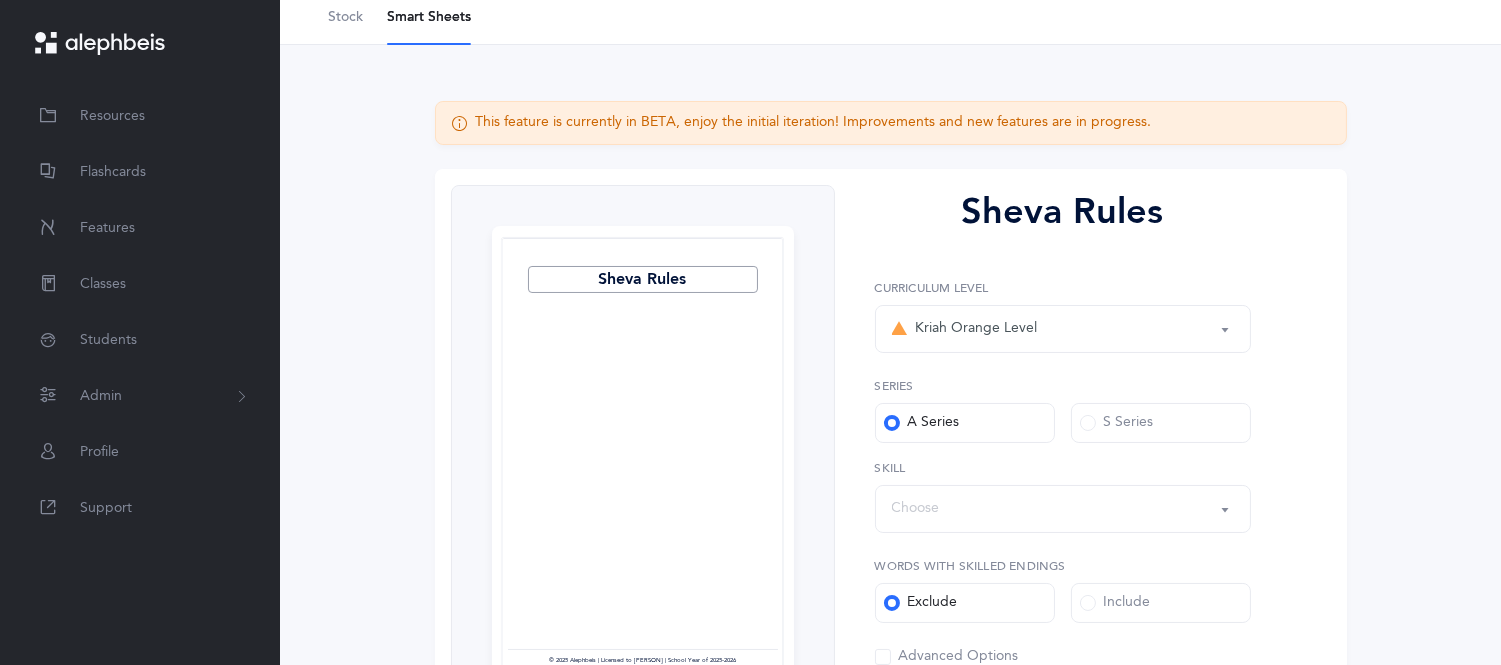 click on "Choose" at bounding box center [1063, 509] 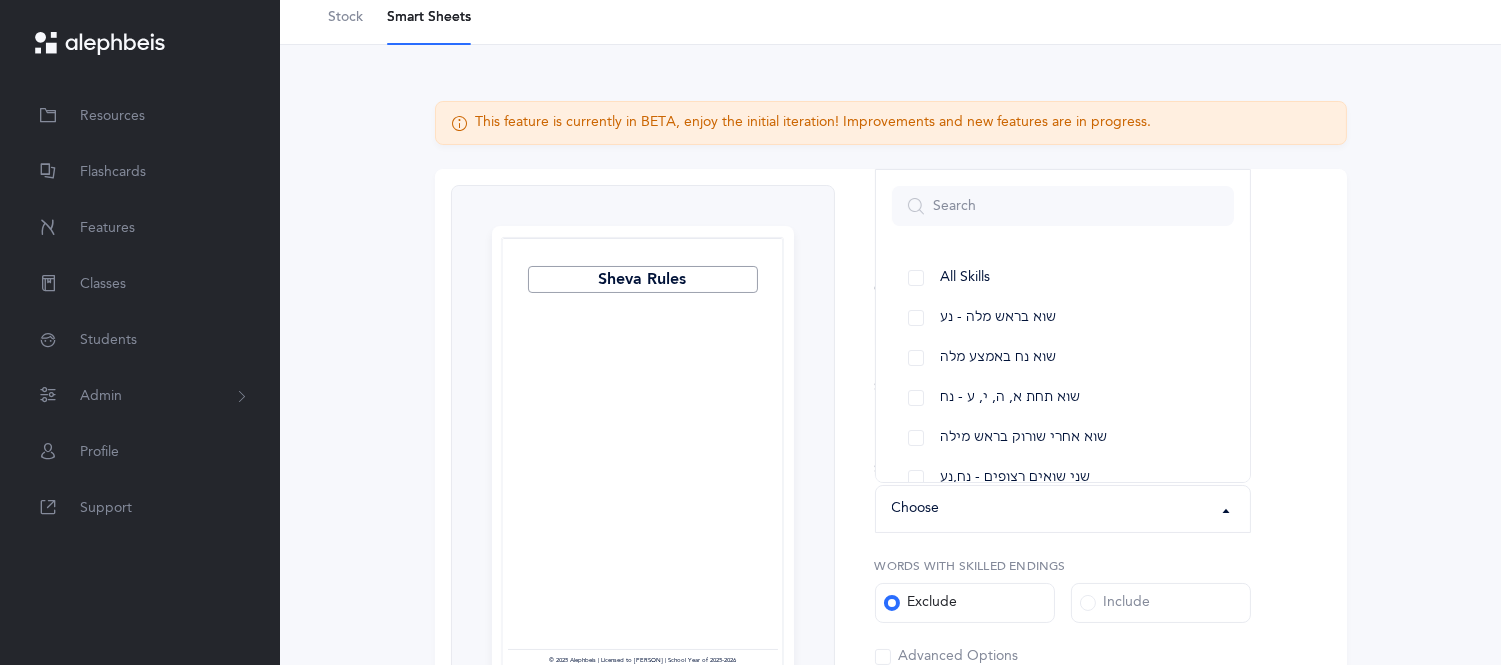 click on "Sheva Rules
Page 1
© 2025 Alephbeis | Licensed to [NAME] | School Year of 2025-2026
Sheva Rules
1.
2.
3.
4.
5.
1.
2.
3.
4.
5.
1.
2.
3.
4.
5.
1.
2.
3.
4.
5.
1.
2.
3.
4." at bounding box center [891, 595] 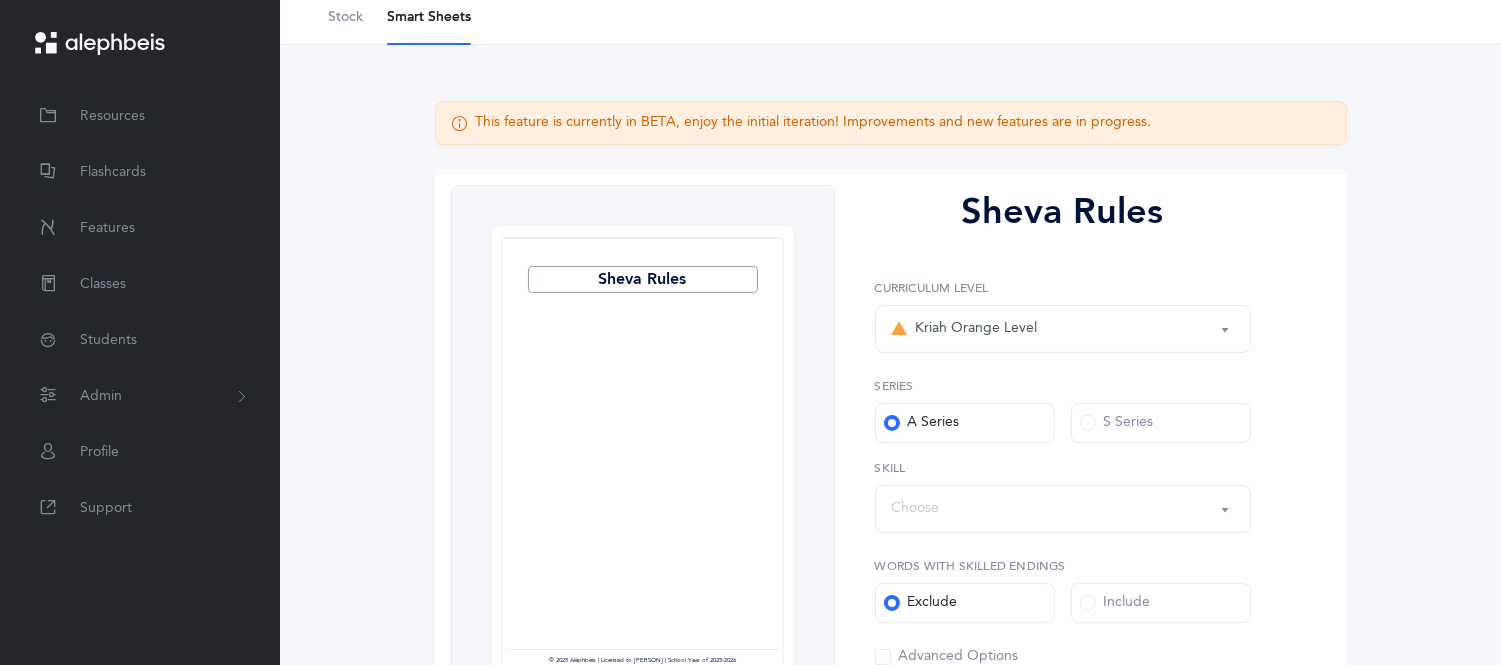 click on "Kriah Orange Level" at bounding box center (1063, 329) 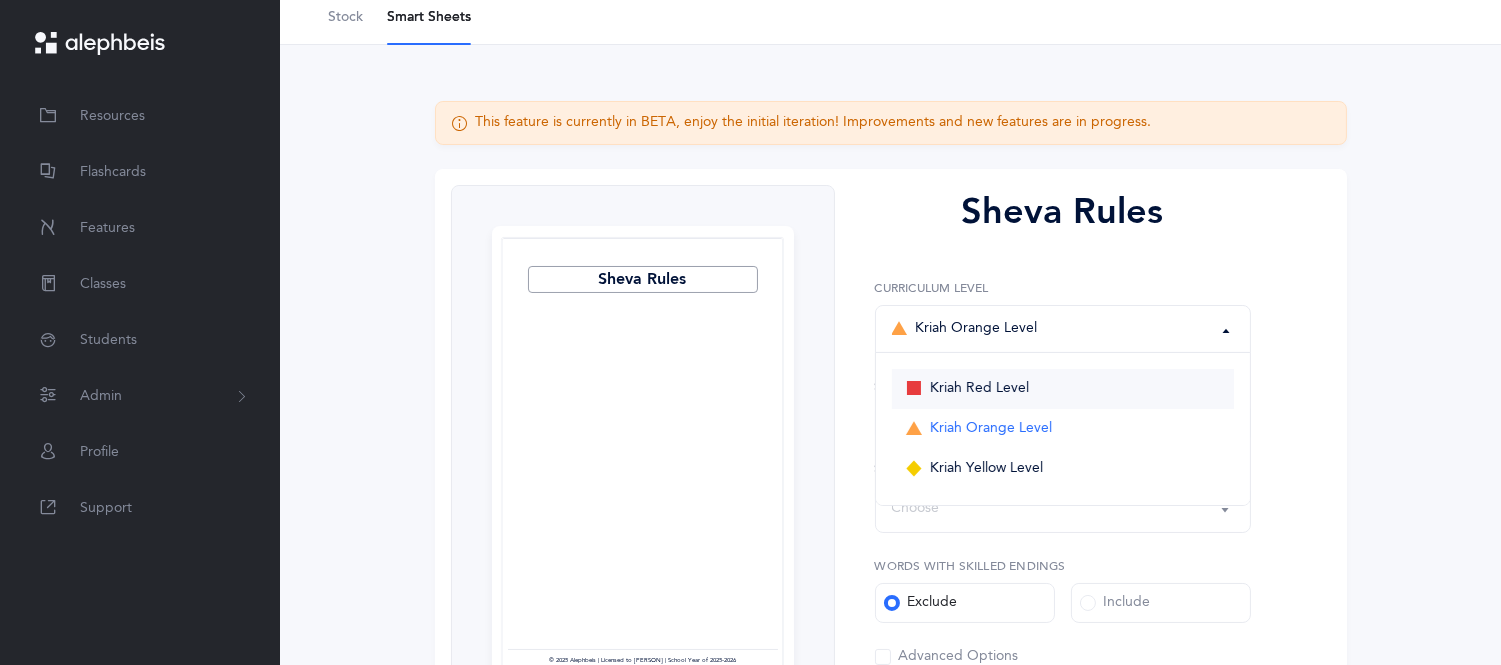 click on "Kriah Red Level" at bounding box center (979, 389) 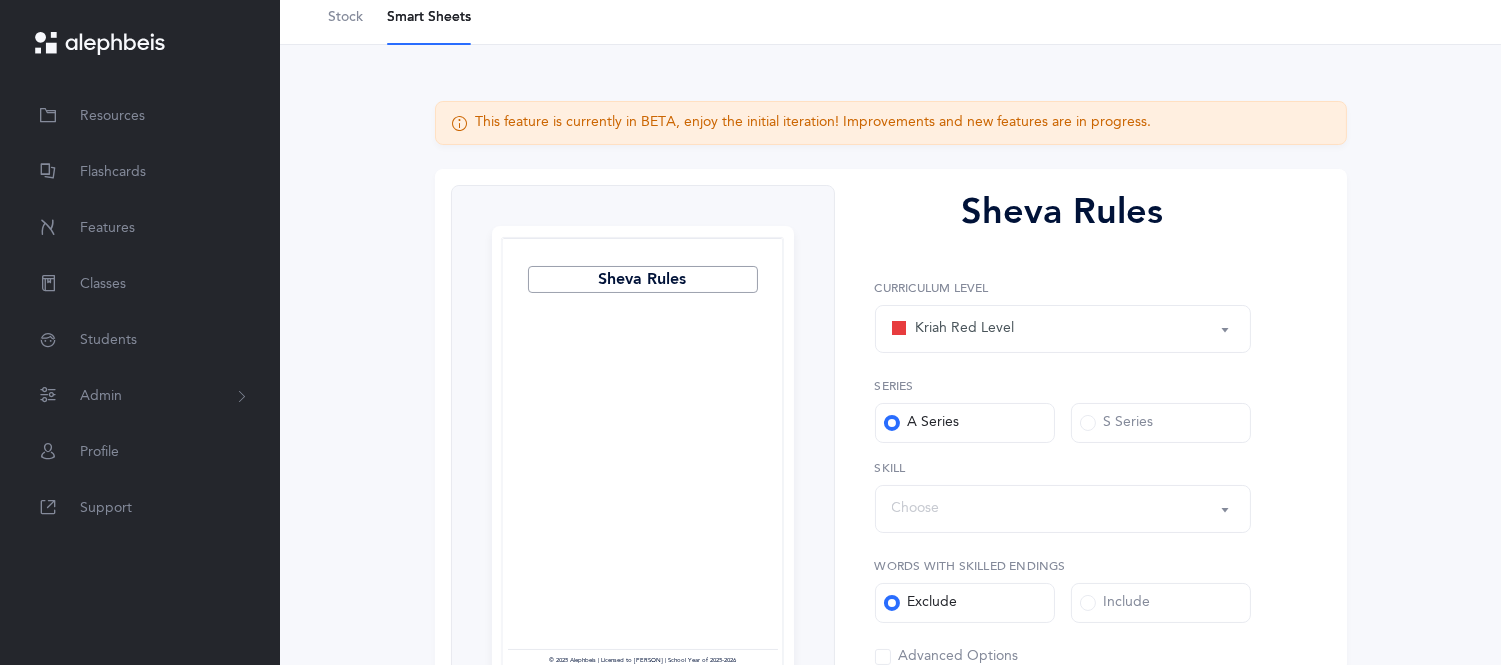 click on "Kriah Red Level
Kriah Orange Level
Kriah Yellow Level
Kriah Red Level     Kriah Red Level
Kriah Orange Level
Kriah Yellow Level
Curriculum Level
Series
A Series
S Series
All Skills
שוא בראש מלה - נע
שוא בסוף מלה - נח
שוא נח באמצע מלה
שוא באות דגושה - נע
Choose
All Skills
שוא בראש מלה - נע
שוא בסוף מלה - נח
שוא נח באמצע מלה
שוא באות דגושה - נע
Skill
Words with Skilled endings
Exclude
Include
Advanced Options" at bounding box center [1063, 473] 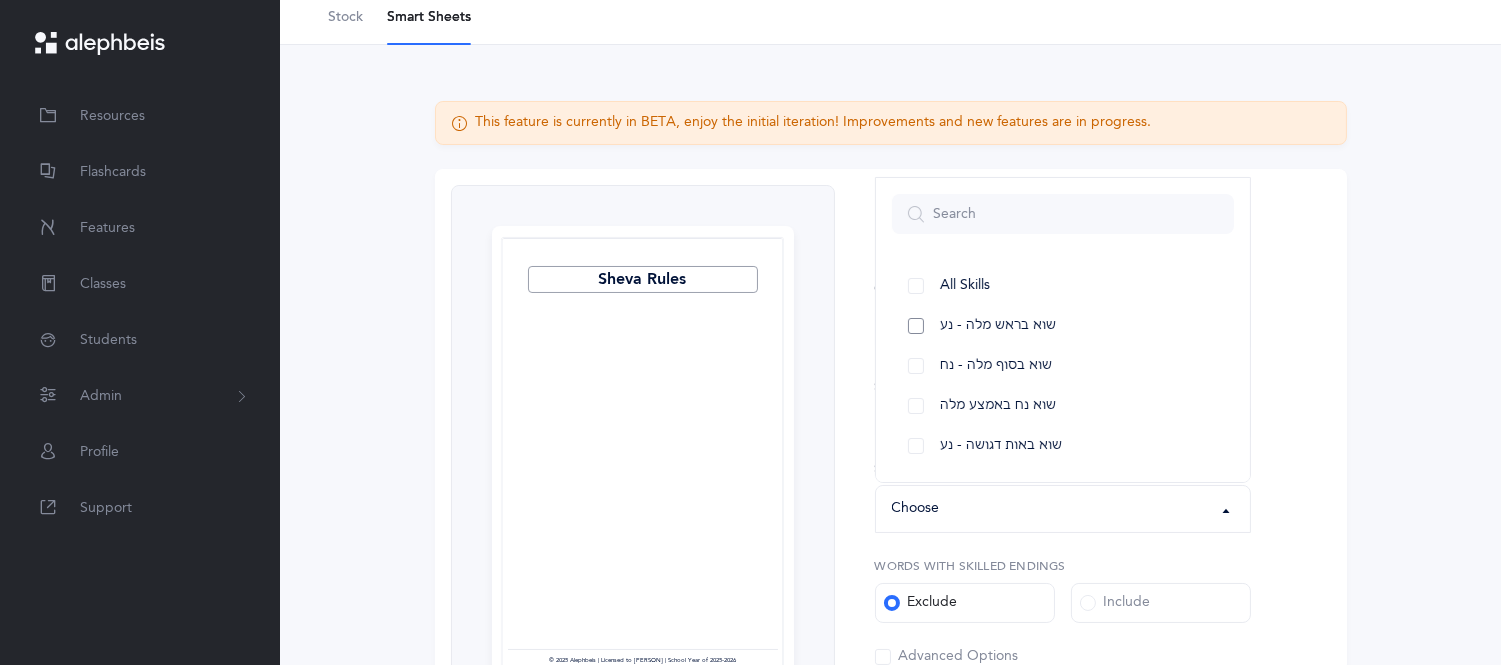 click on "שוא בראש מלה - נע" at bounding box center [998, 326] 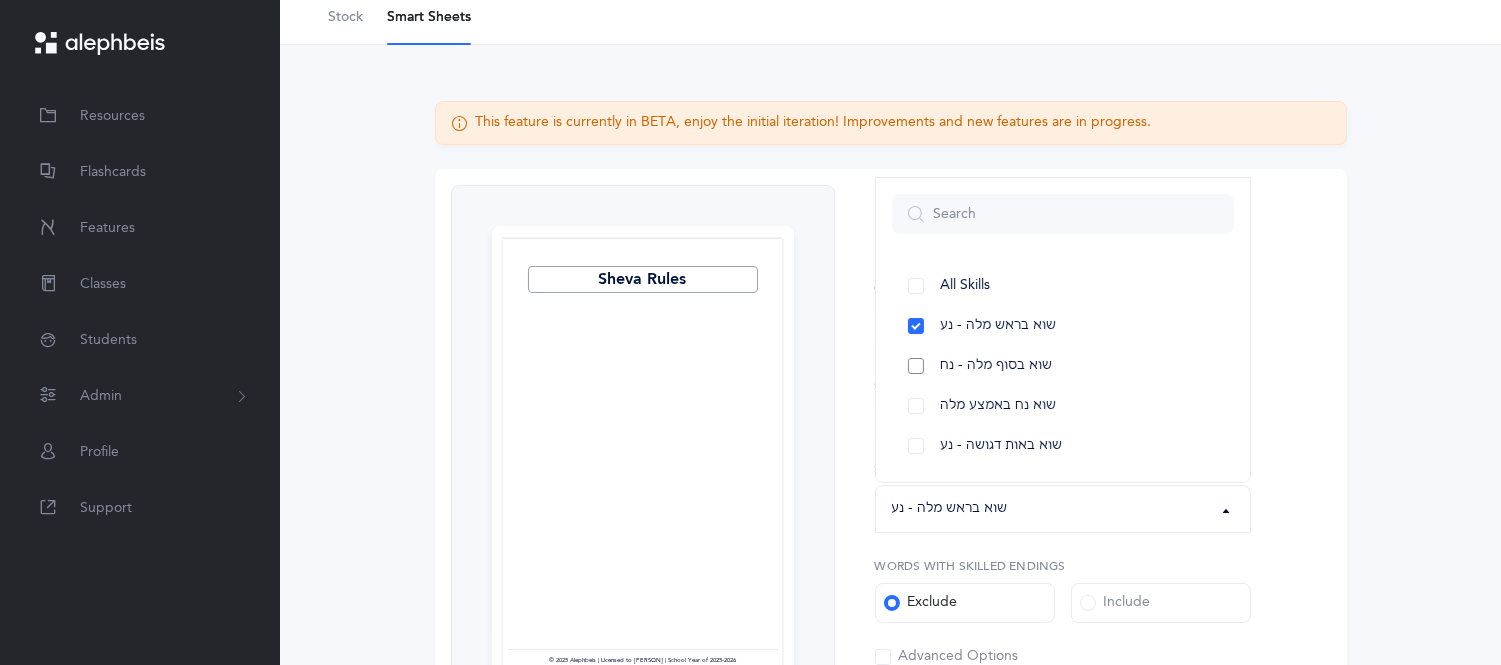 click on "שוא בסוף מלה - נח" at bounding box center [996, 366] 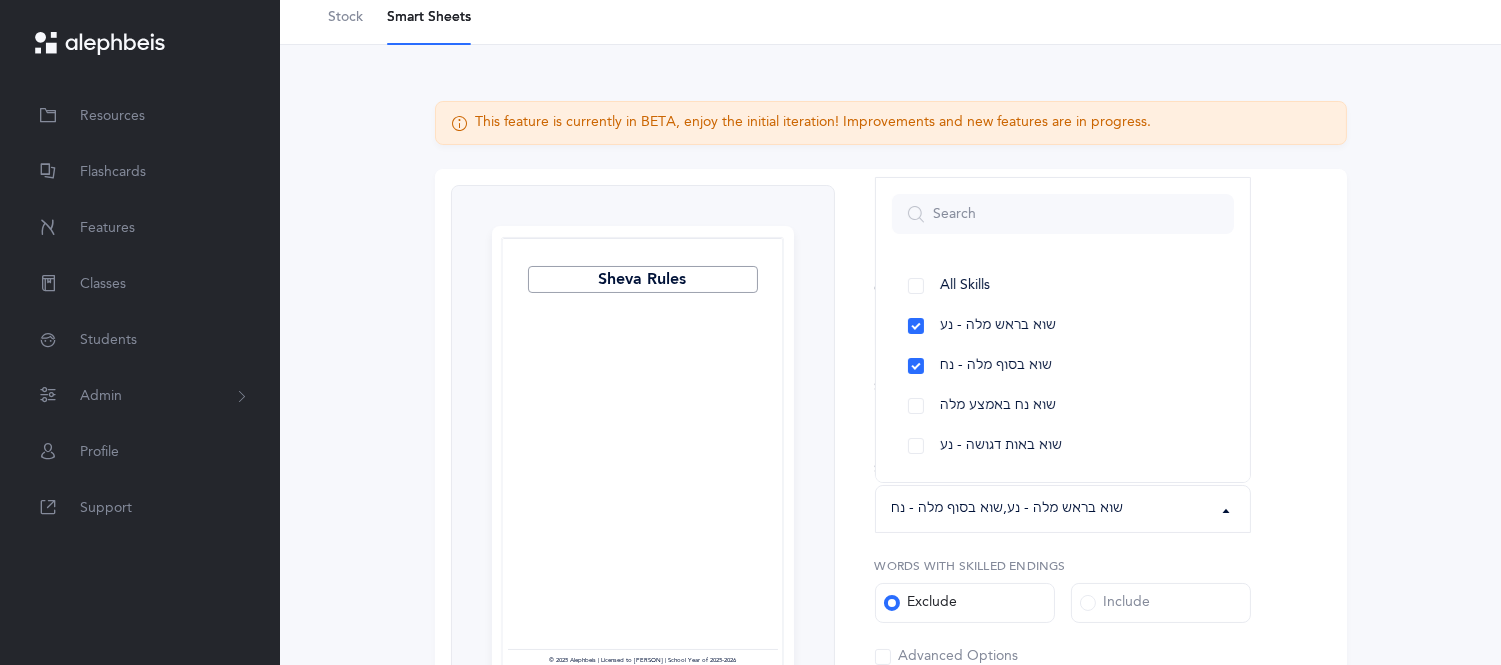 click on "Sheva Rules
Page 1
© 2025 Alephbeis | Licensed to [NAME] | School Year of 2025-2026
Sheva Rules
1.
2.
3.
4.
5.
1.
2.
3.
4.
5.
1.
2.
3.
4.
5.
1.
2.
3.
4.
5.
1.
2.
3.
4." at bounding box center [891, 595] 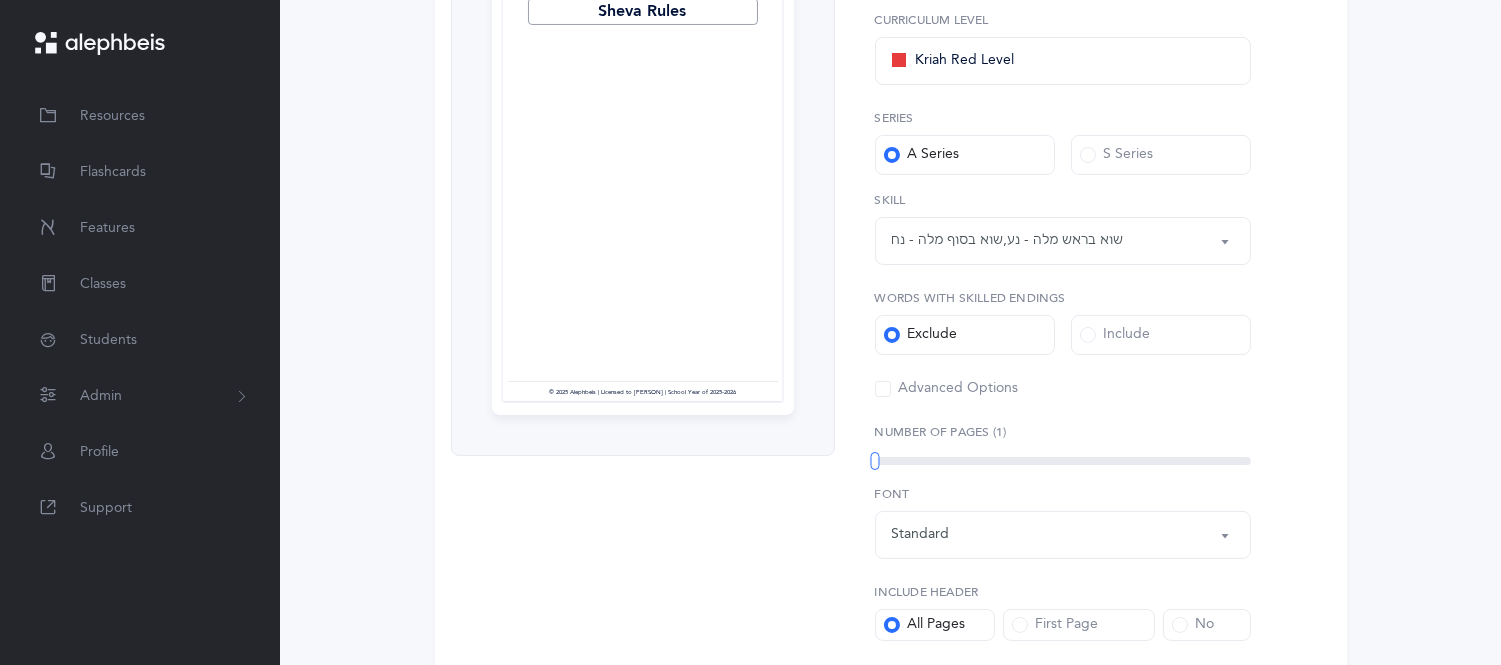 scroll, scrollTop: 444, scrollLeft: 0, axis: vertical 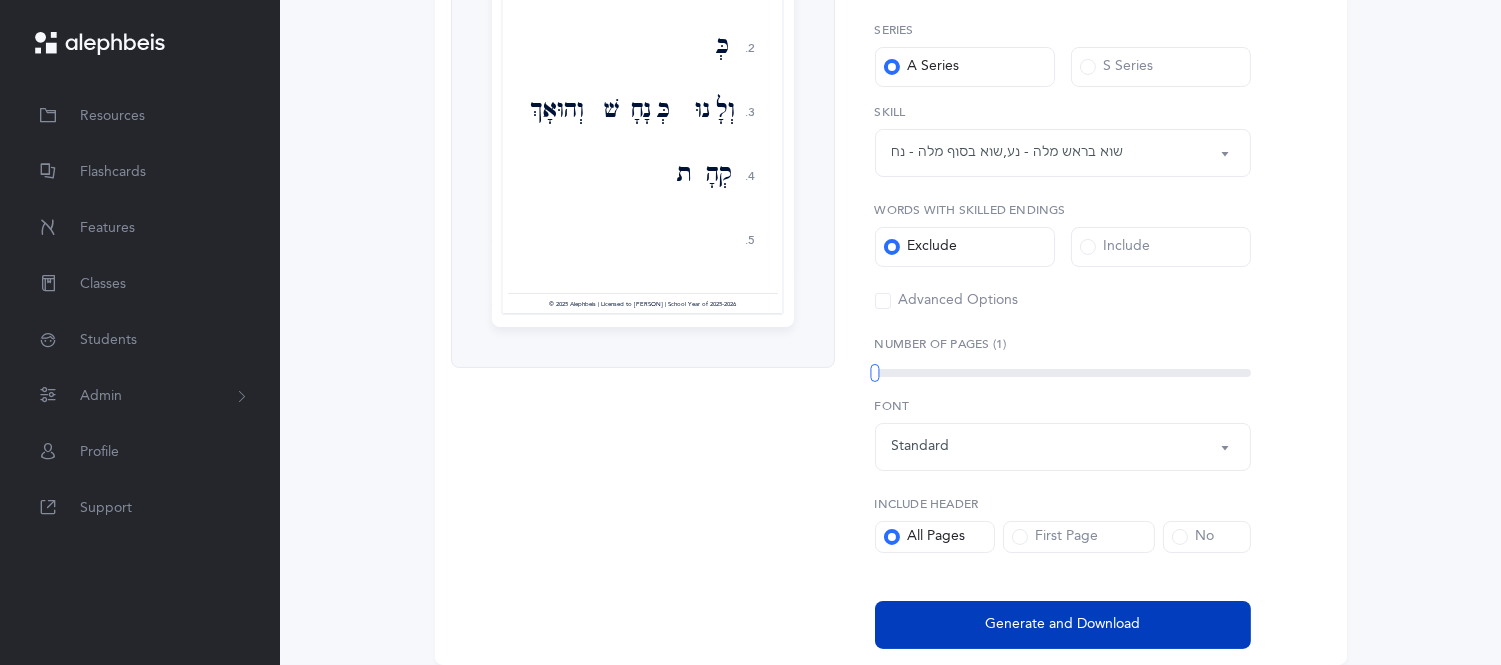click on "Generate and Download" at bounding box center [1062, 624] 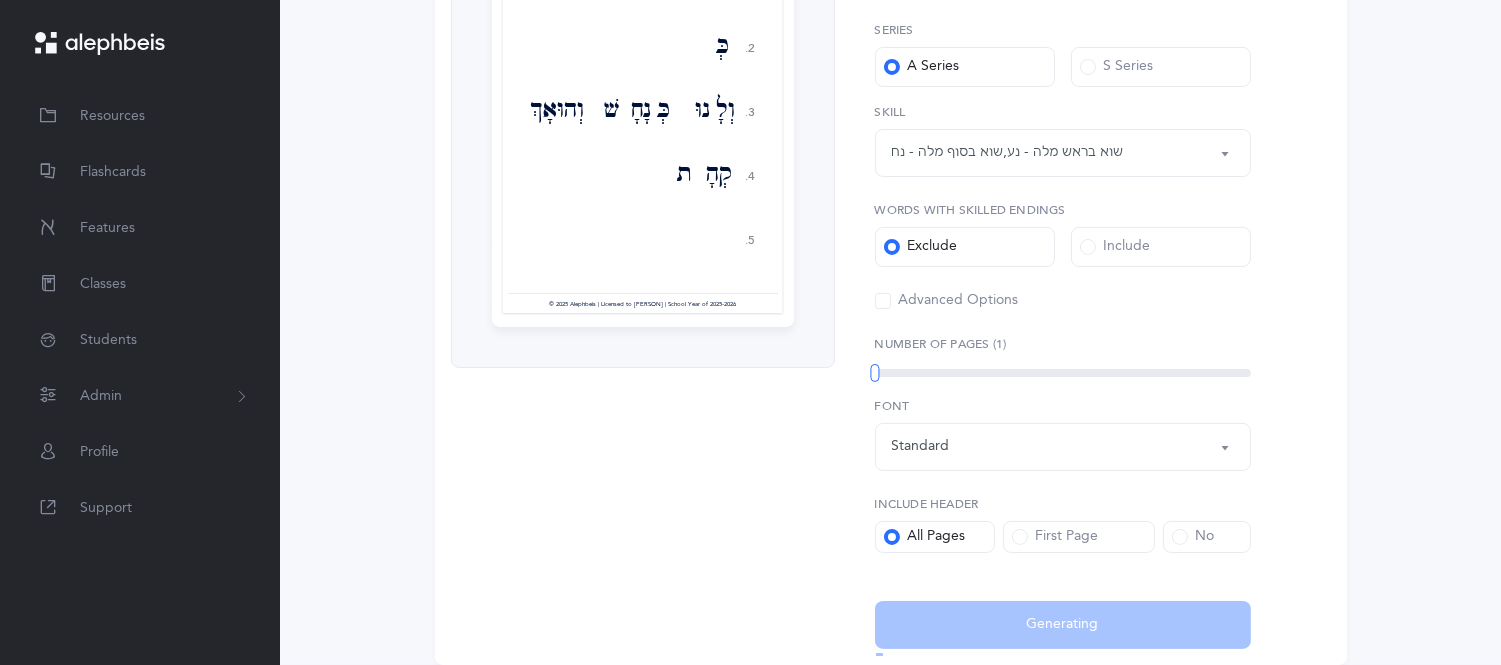 scroll, scrollTop: 0, scrollLeft: 0, axis: both 